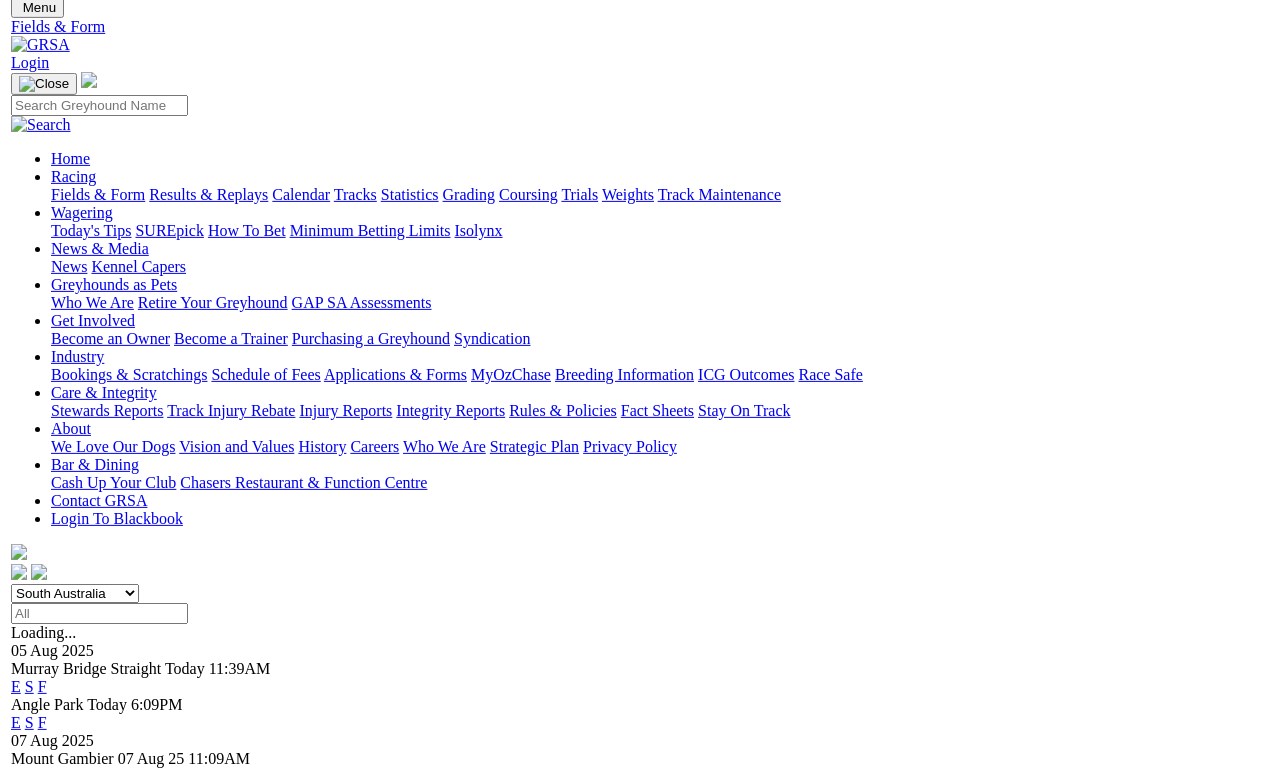 scroll, scrollTop: 0, scrollLeft: 0, axis: both 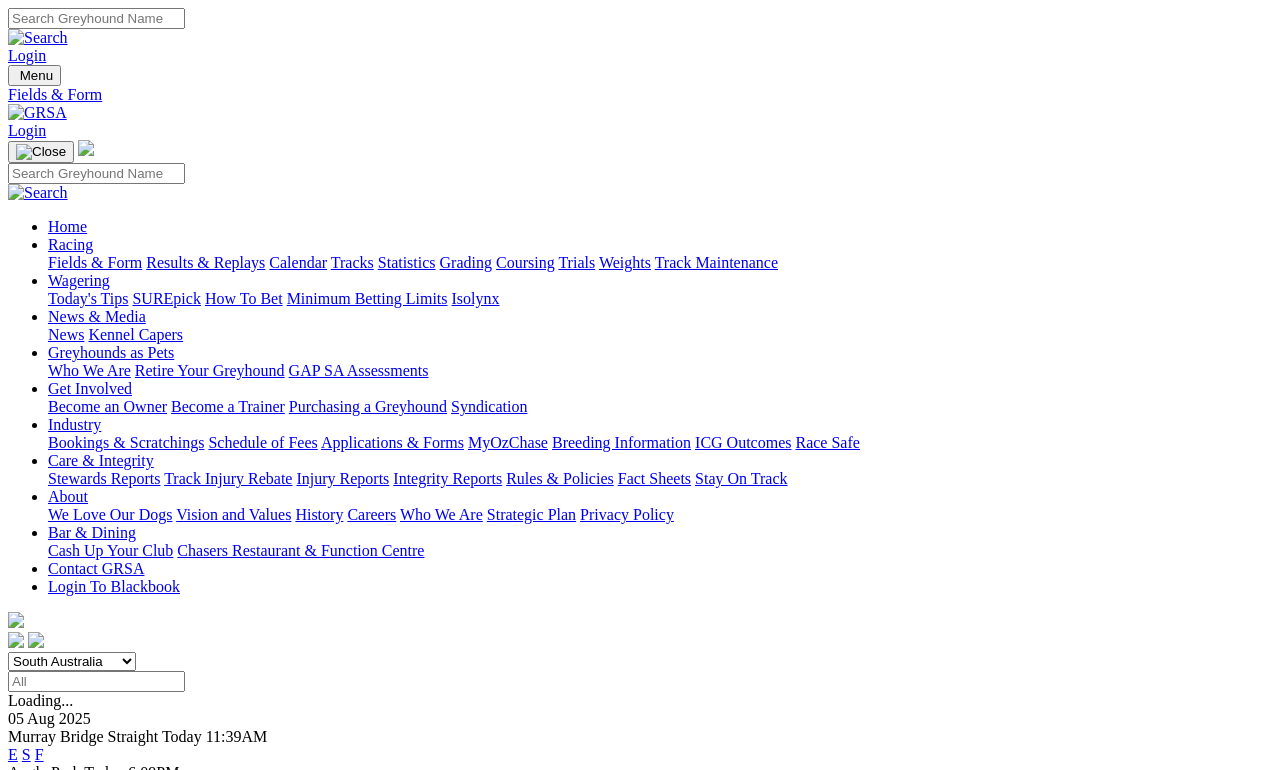 click on "Results & Replays" at bounding box center [205, 262] 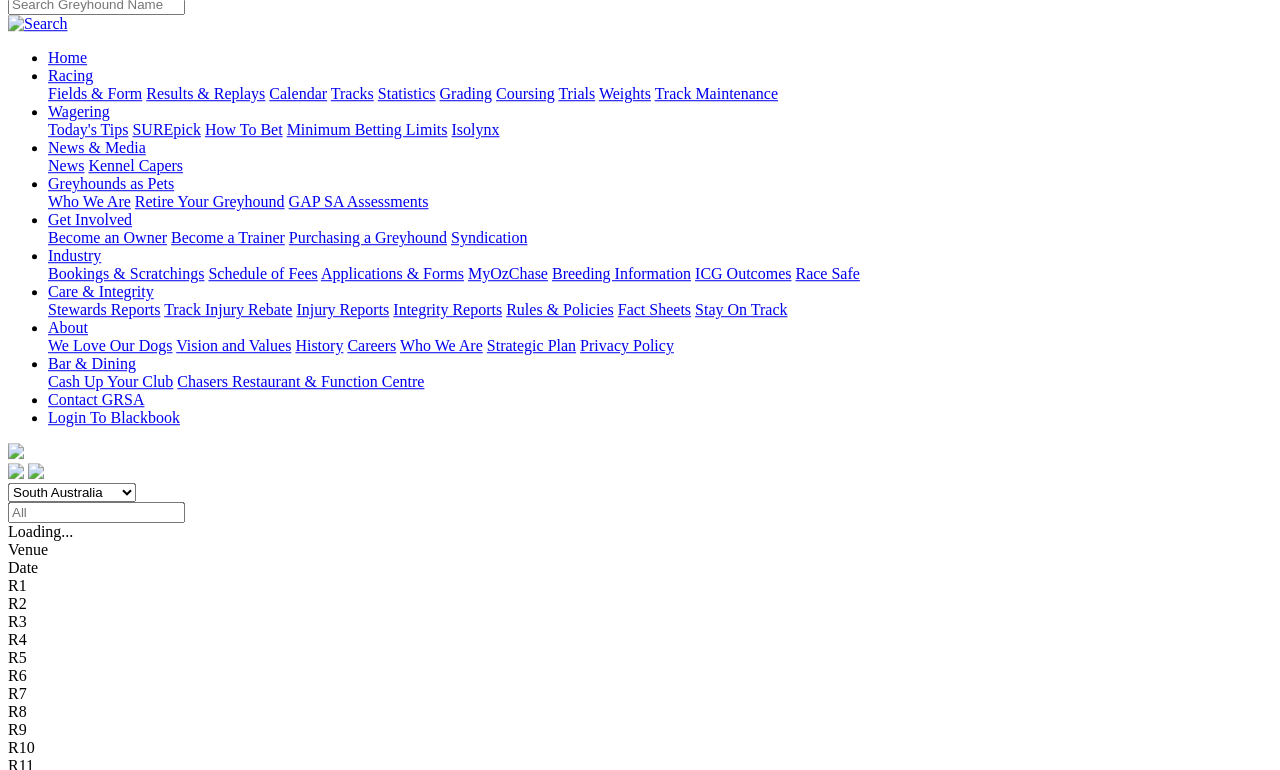 scroll, scrollTop: 168, scrollLeft: 0, axis: vertical 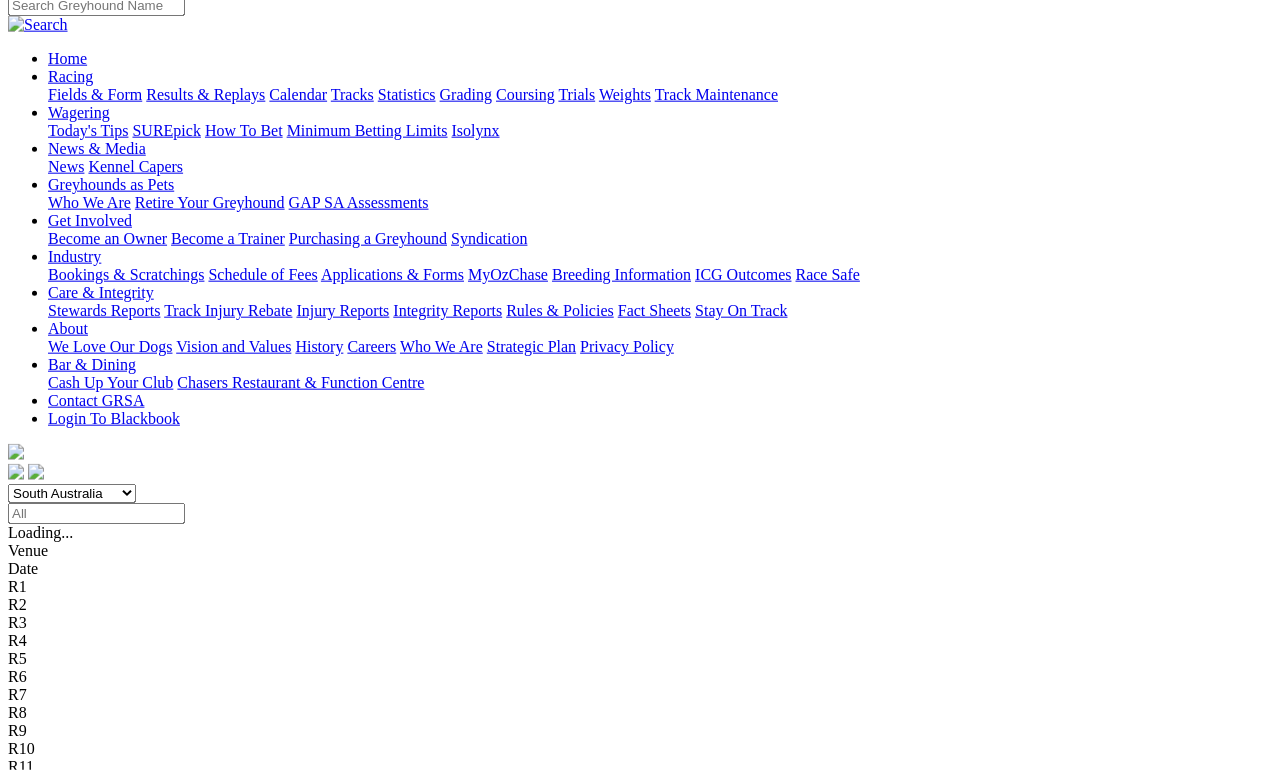 click on "1 2 4 7" at bounding box center (30, 1462) 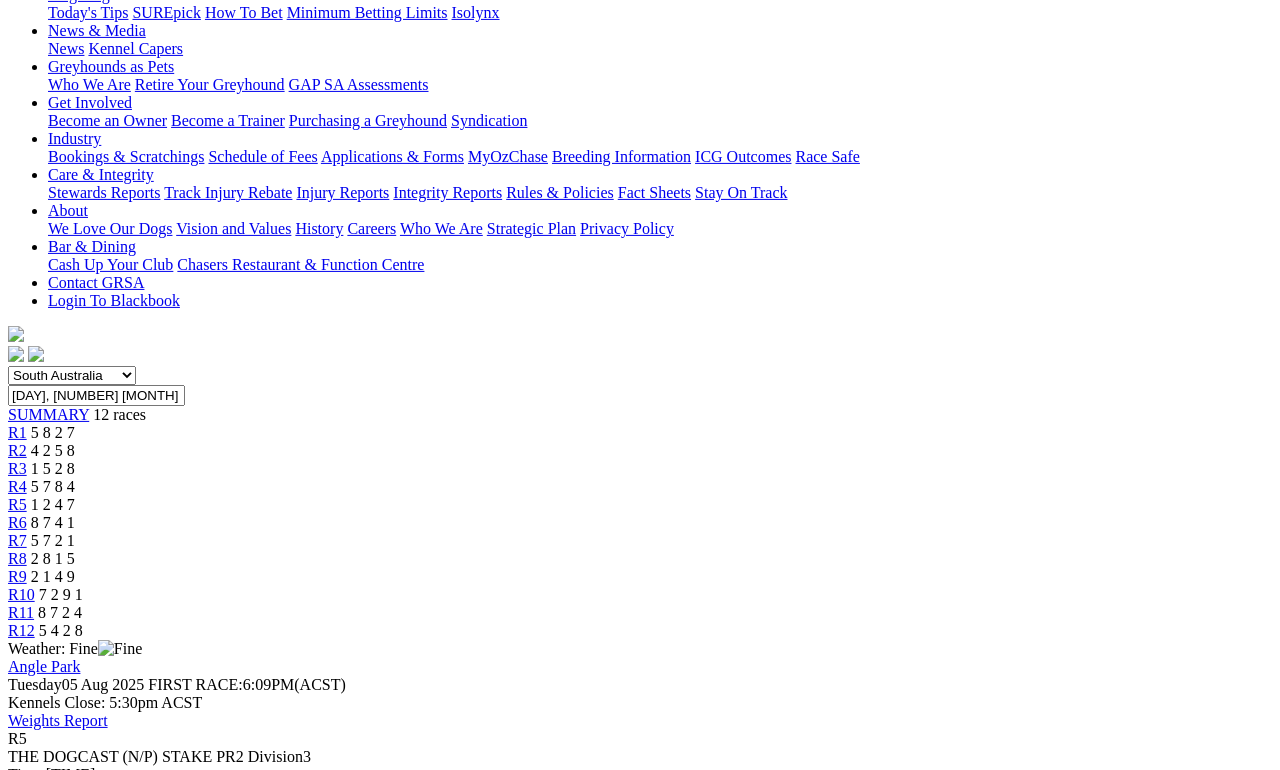scroll, scrollTop: 288, scrollLeft: 0, axis: vertical 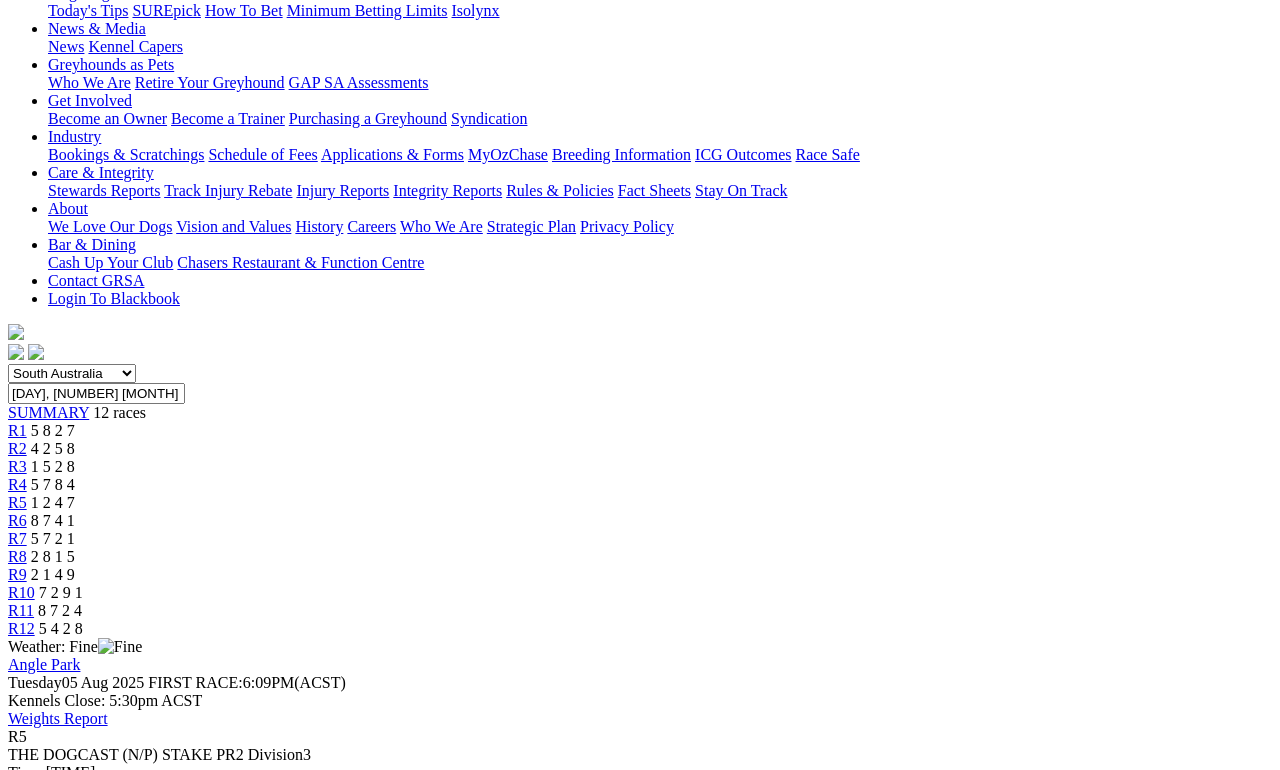 click at bounding box center [94, 1101] 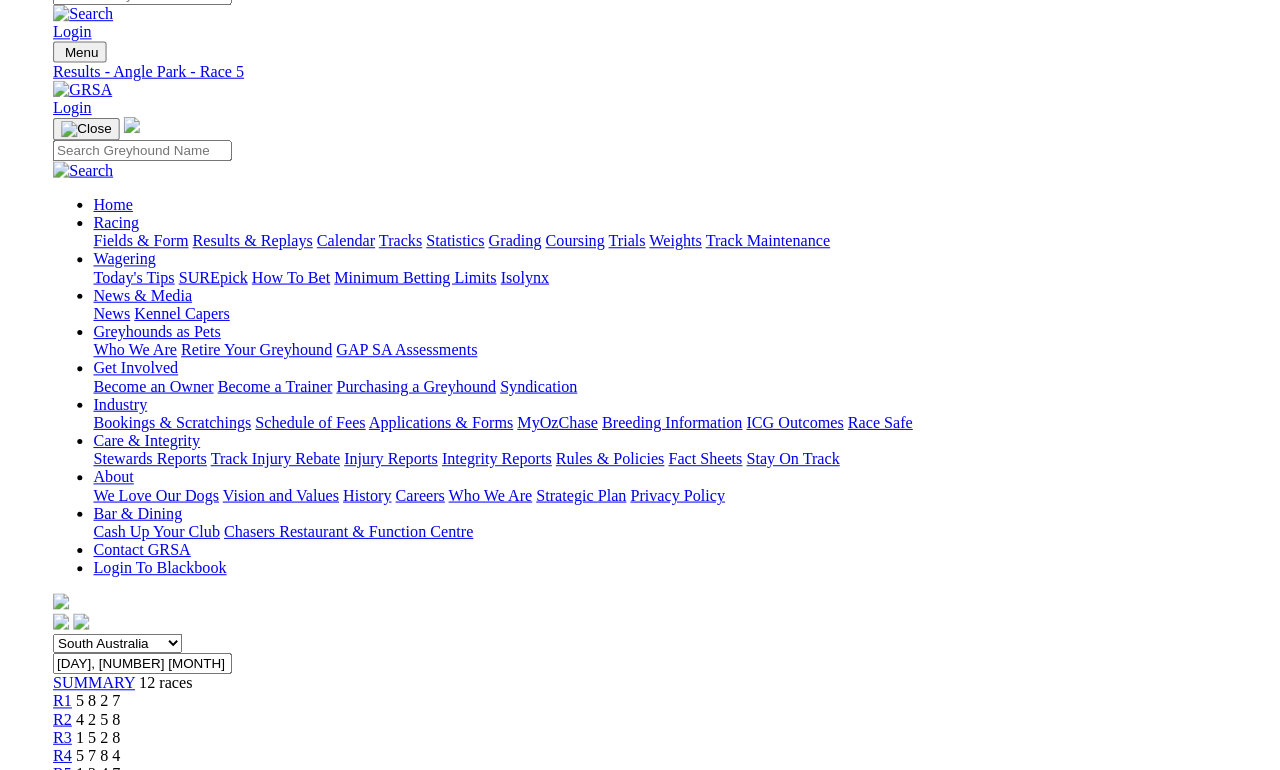 scroll, scrollTop: 0, scrollLeft: 0, axis: both 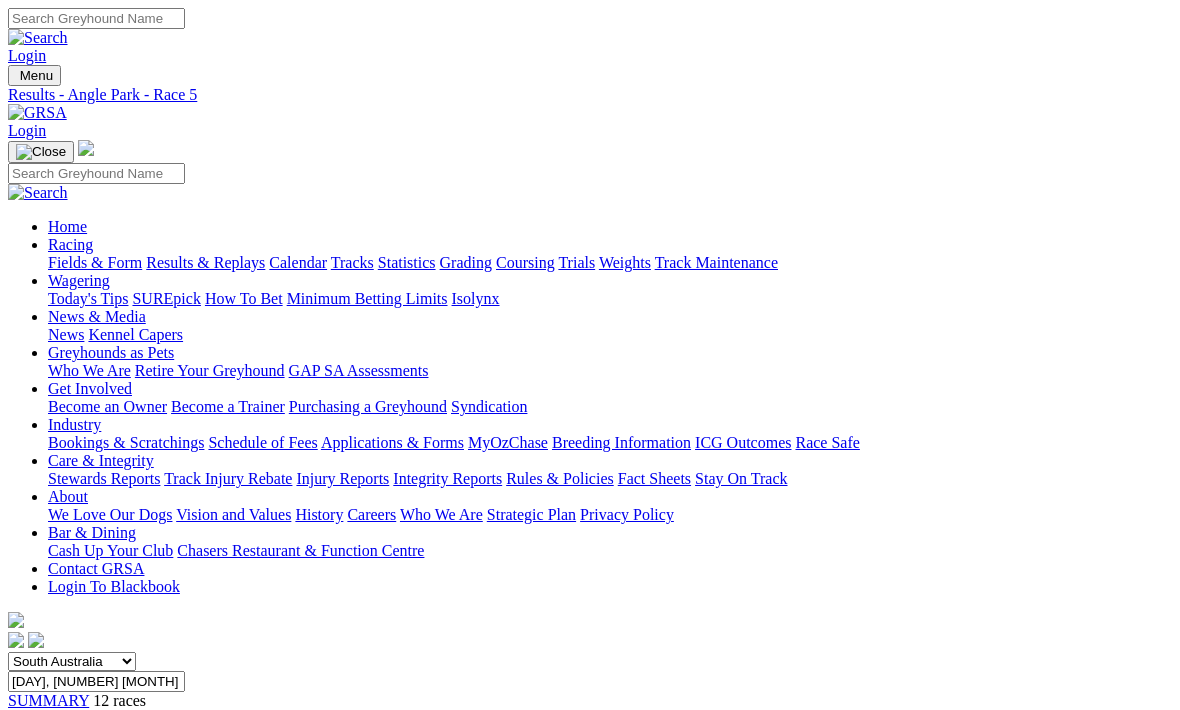 click at bounding box center (16, 4844) 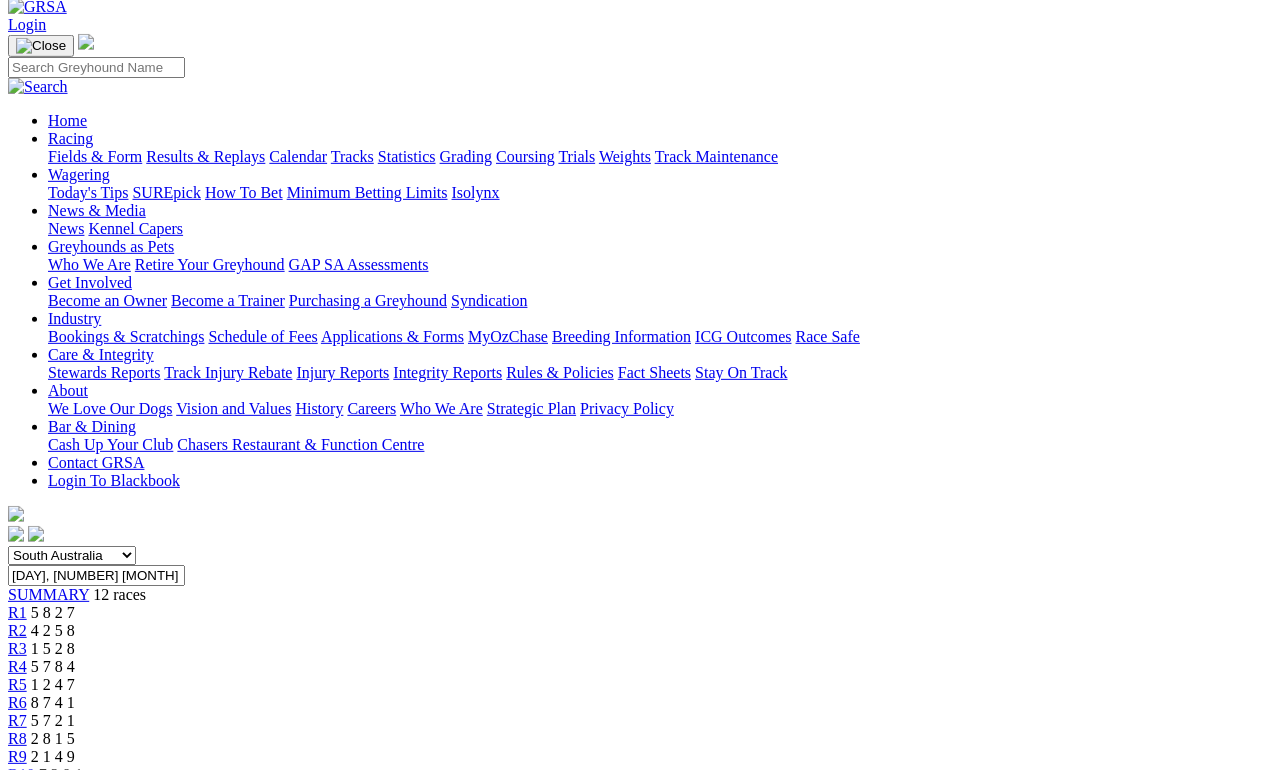scroll, scrollTop: 0, scrollLeft: 0, axis: both 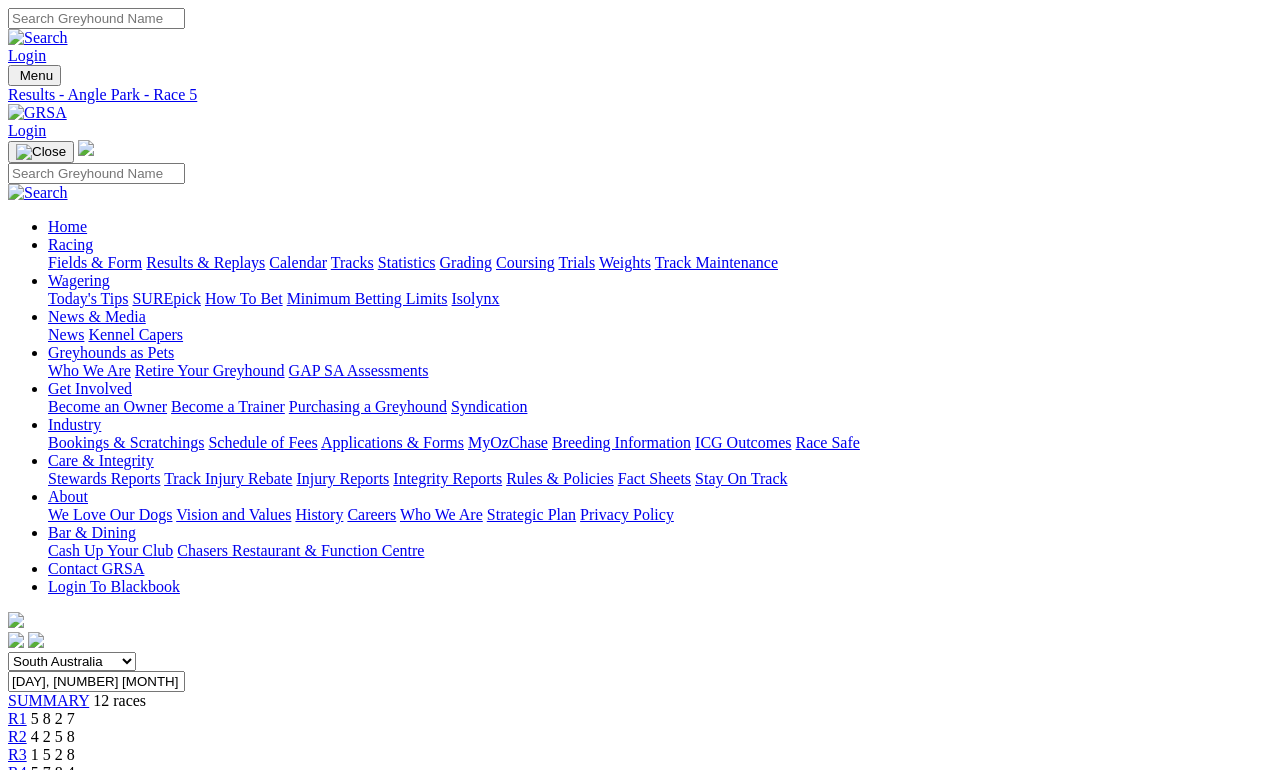 click on "R6" at bounding box center [17, 808] 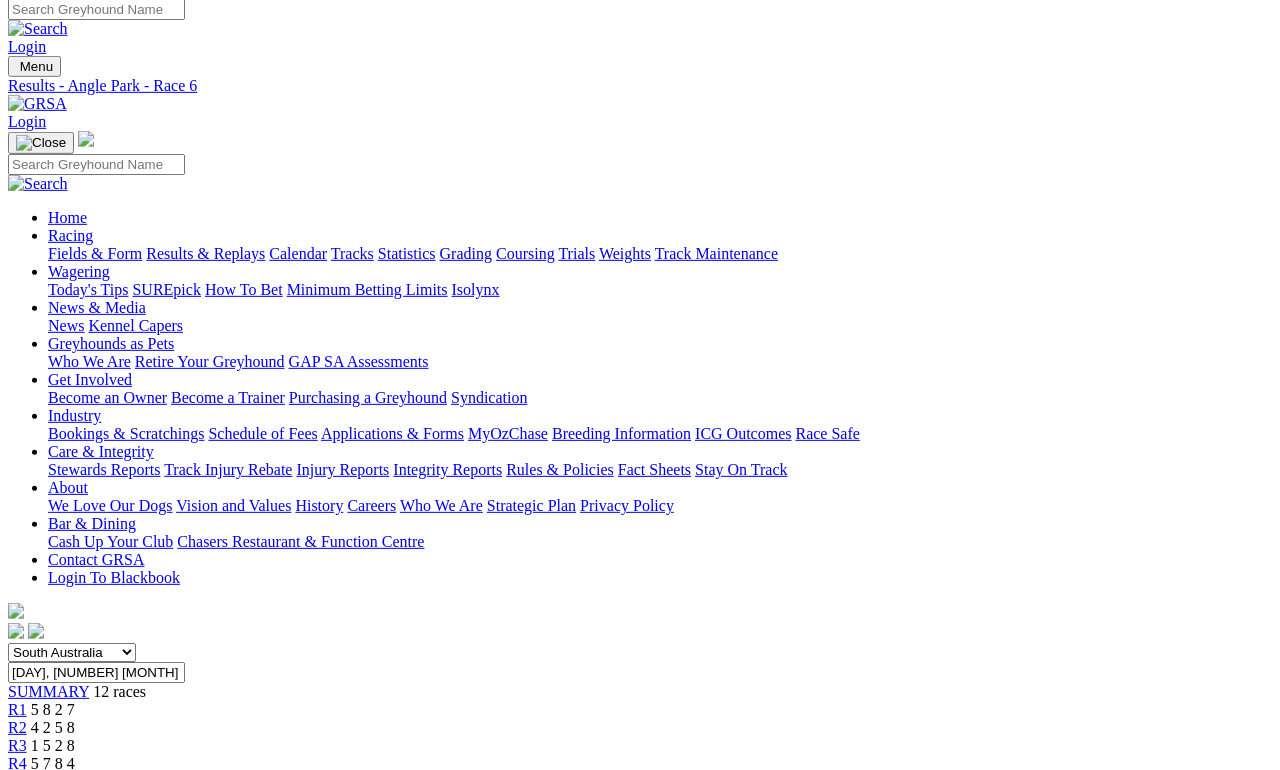 scroll, scrollTop: 24, scrollLeft: 0, axis: vertical 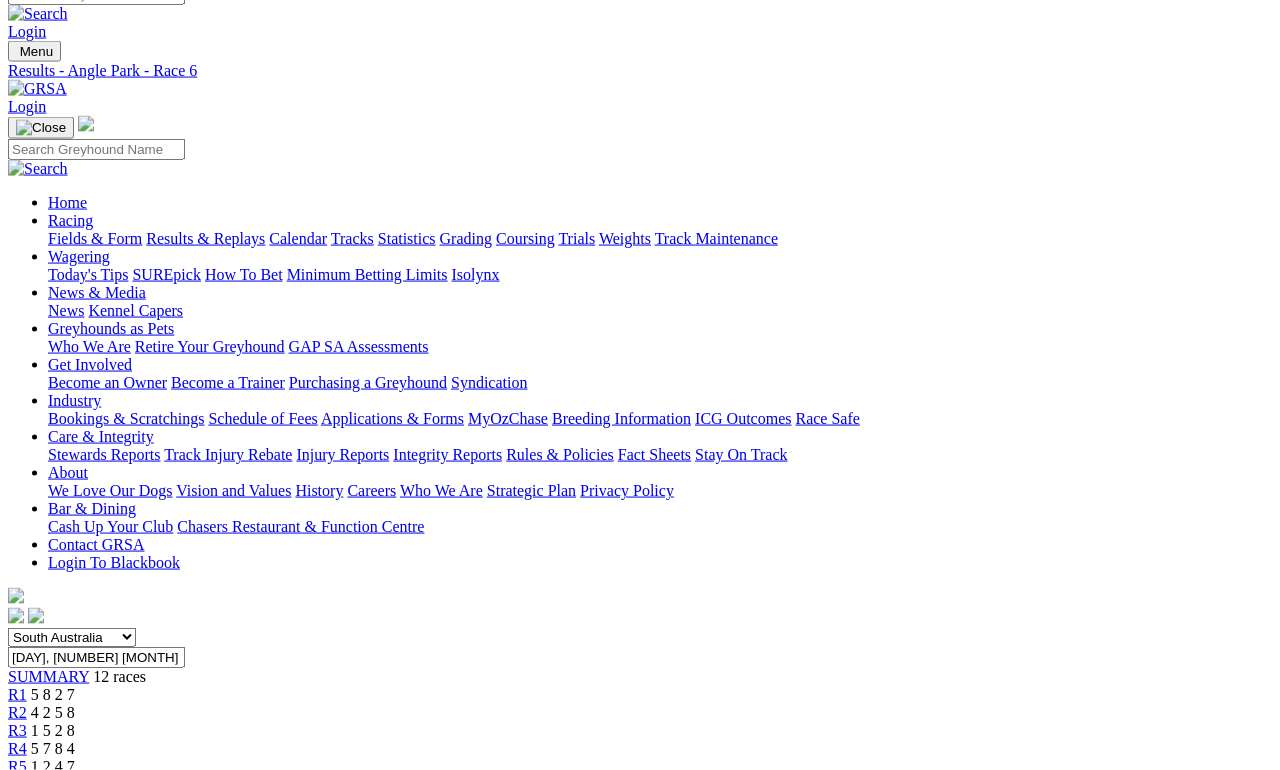 click at bounding box center (89, 1923) 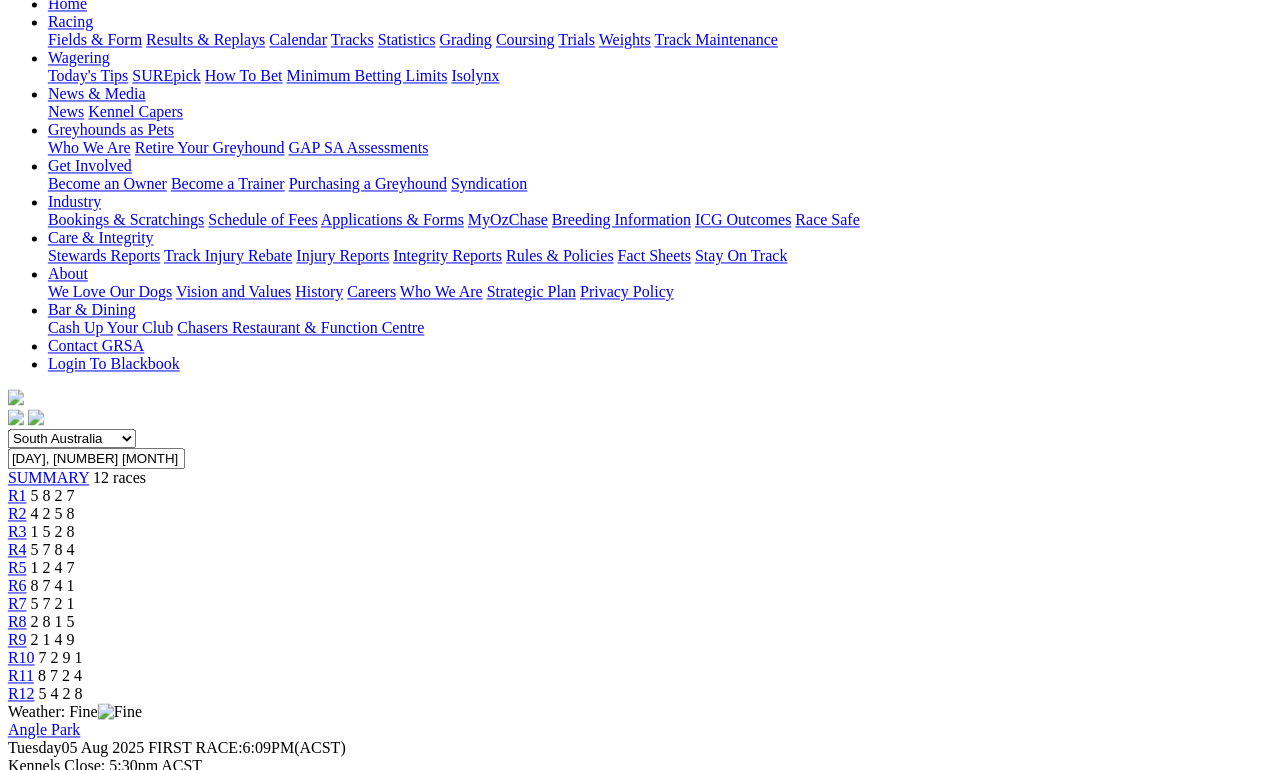 scroll, scrollTop: 81, scrollLeft: 4, axis: both 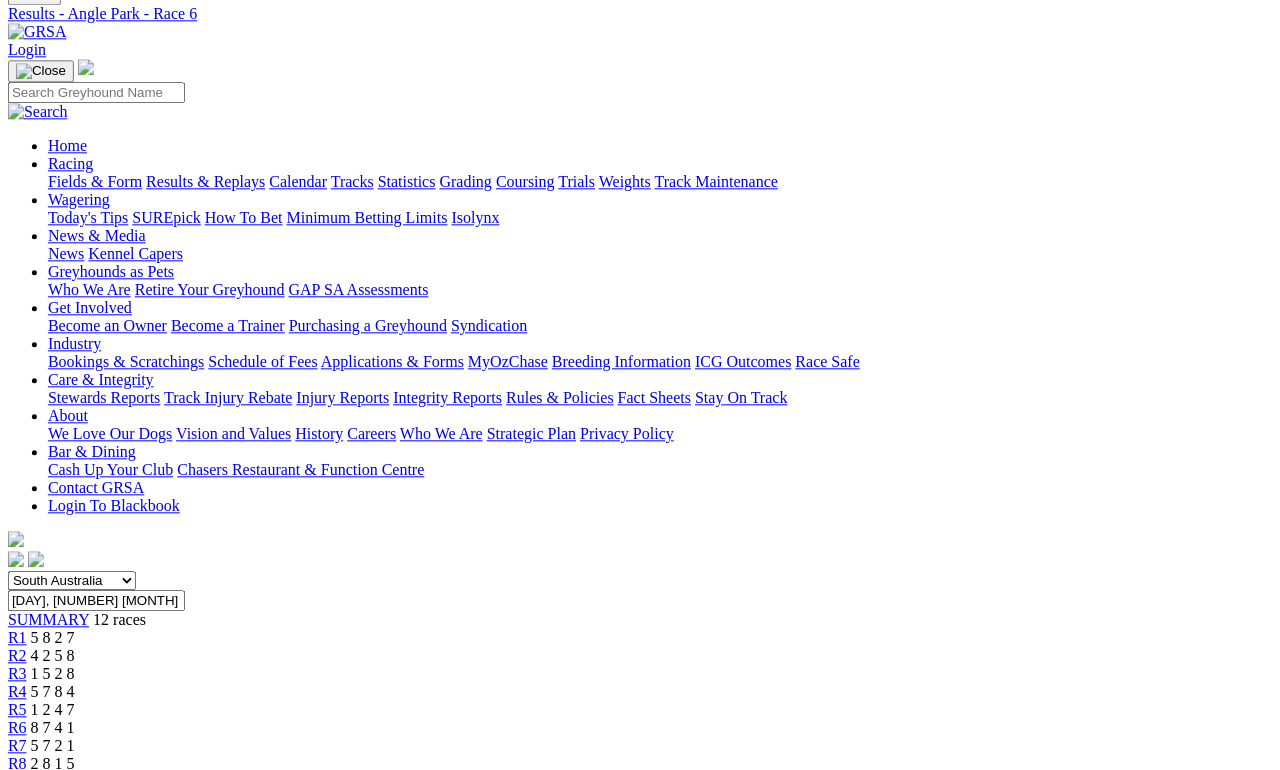click on "R5" at bounding box center [17, 709] 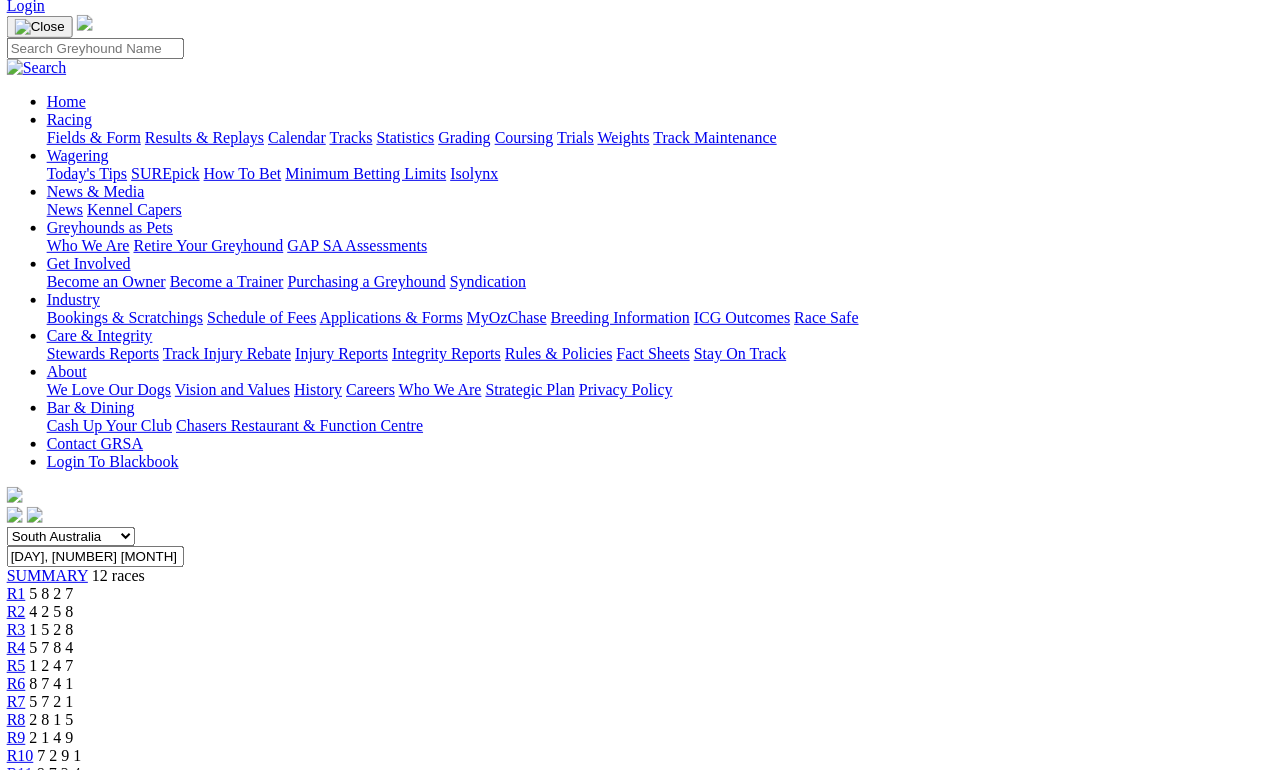 scroll, scrollTop: 113, scrollLeft: 1, axis: both 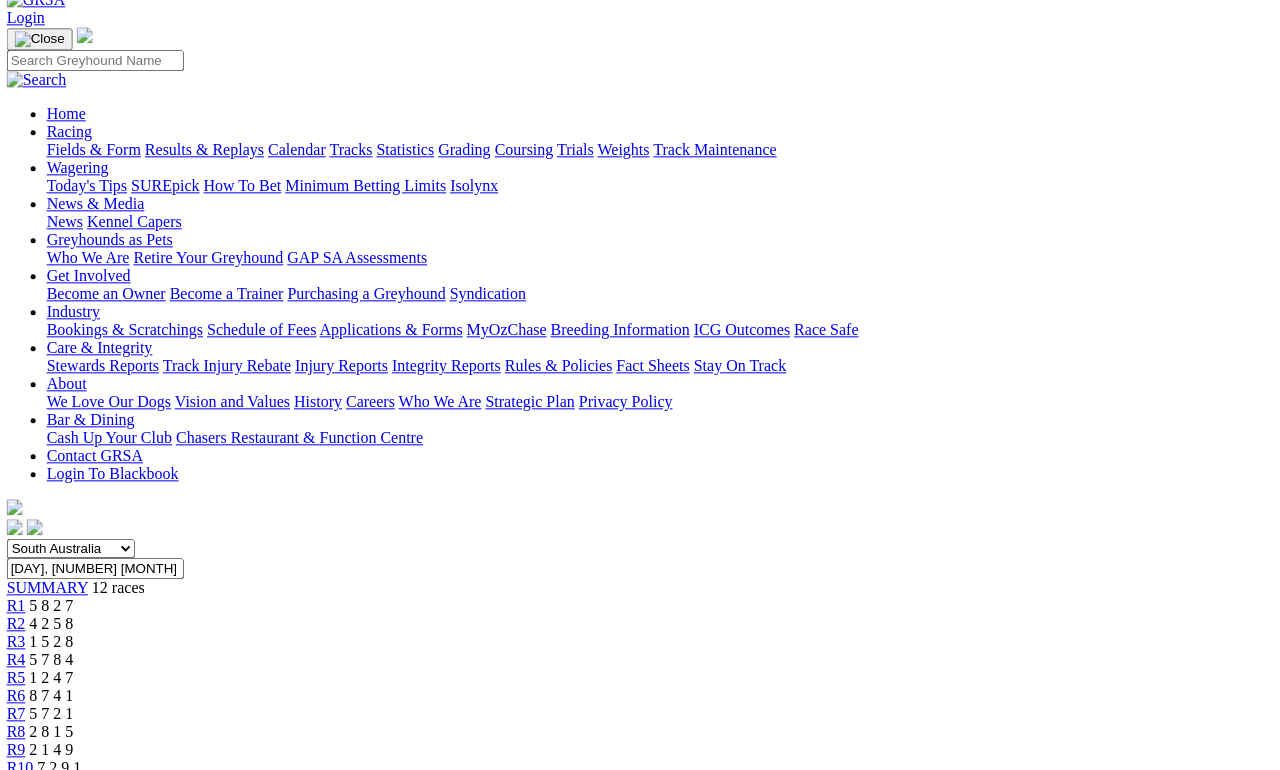 click on "R4" at bounding box center [16, 659] 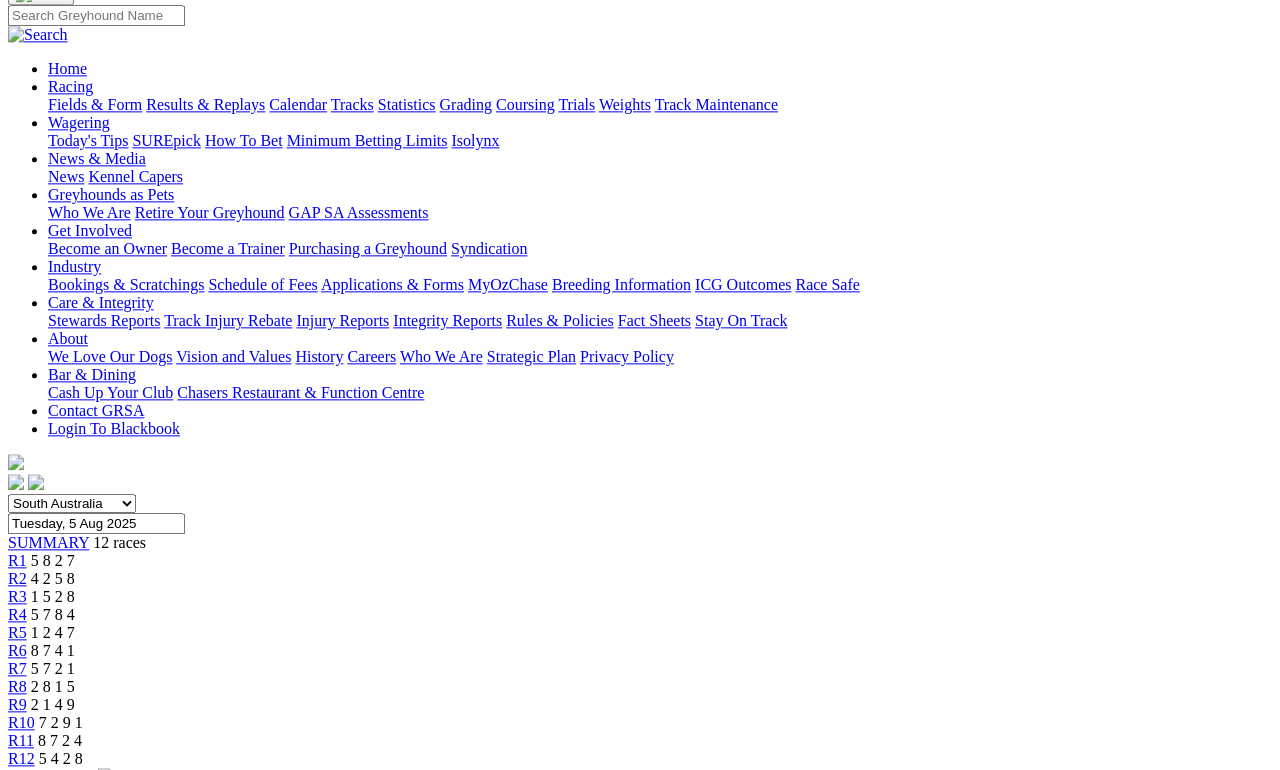 scroll, scrollTop: 183, scrollLeft: 0, axis: vertical 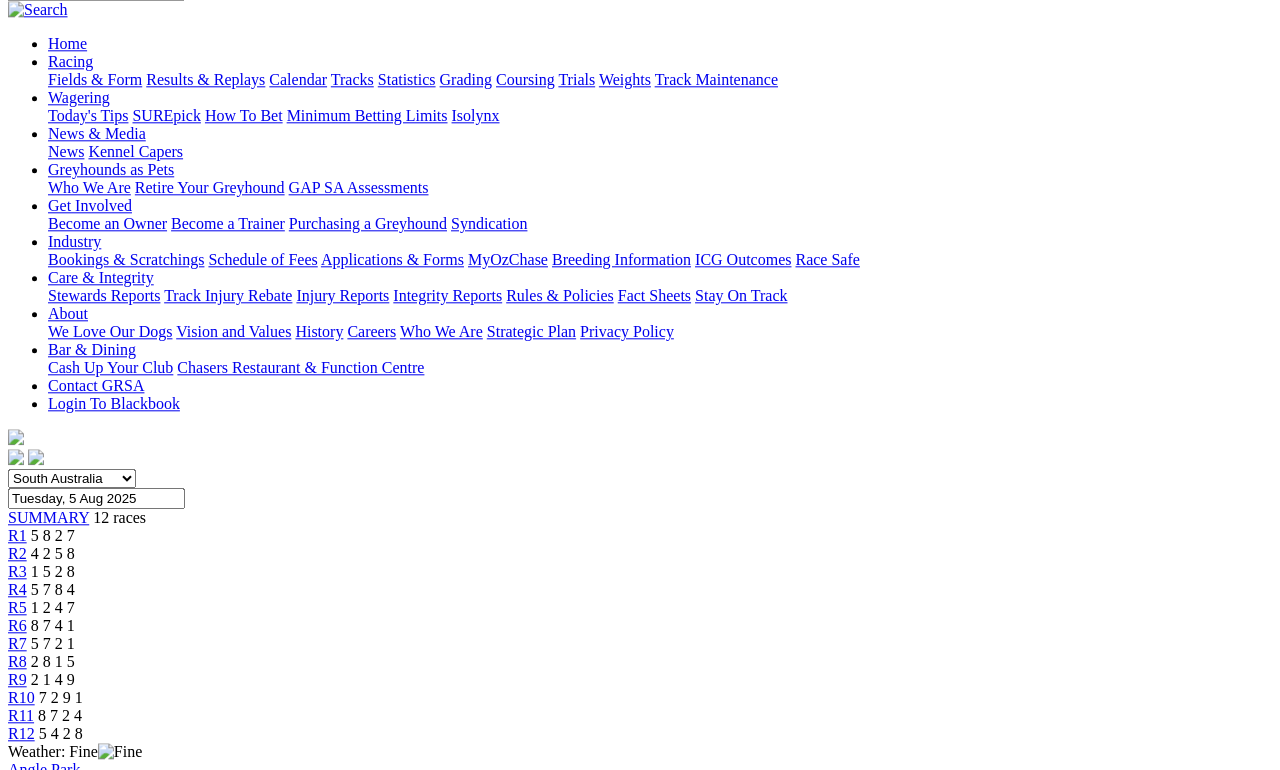 click on "R3" at bounding box center (17, 571) 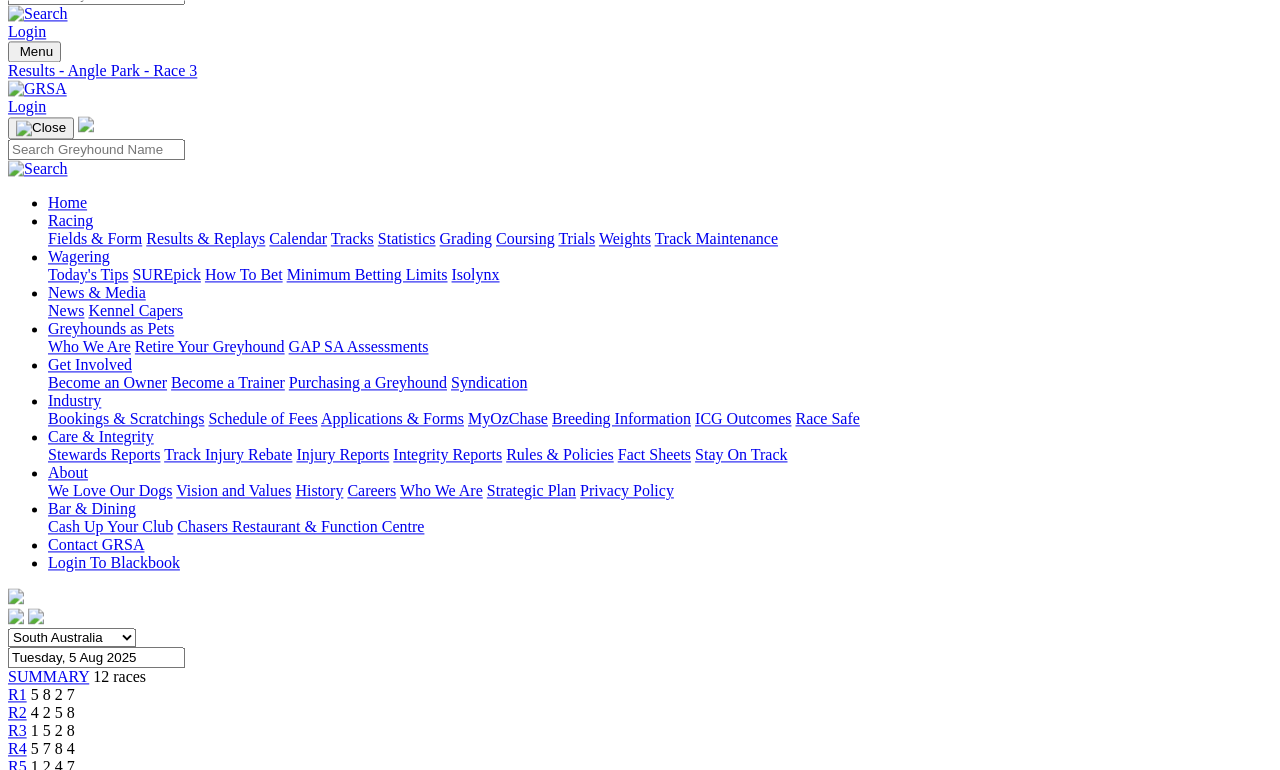scroll, scrollTop: 0, scrollLeft: 0, axis: both 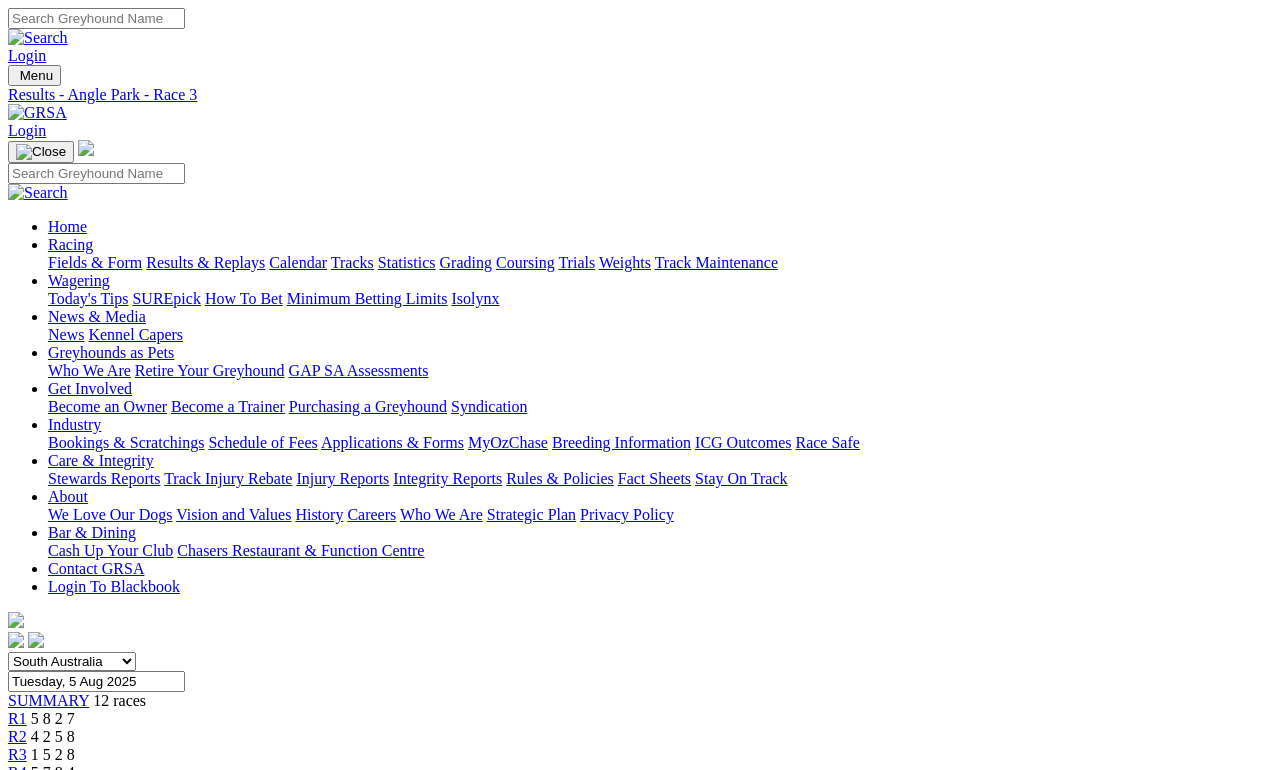 click on "R6" at bounding box center (17, 808) 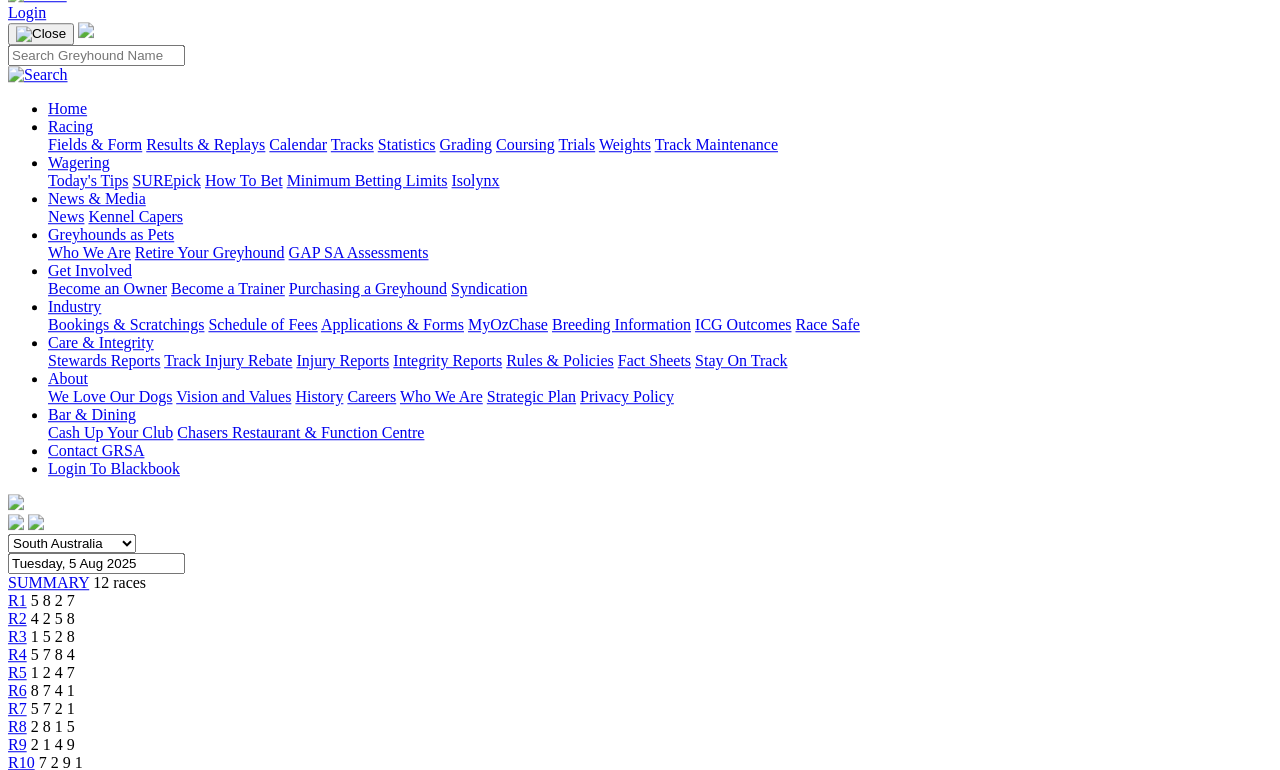 scroll, scrollTop: 181, scrollLeft: 0, axis: vertical 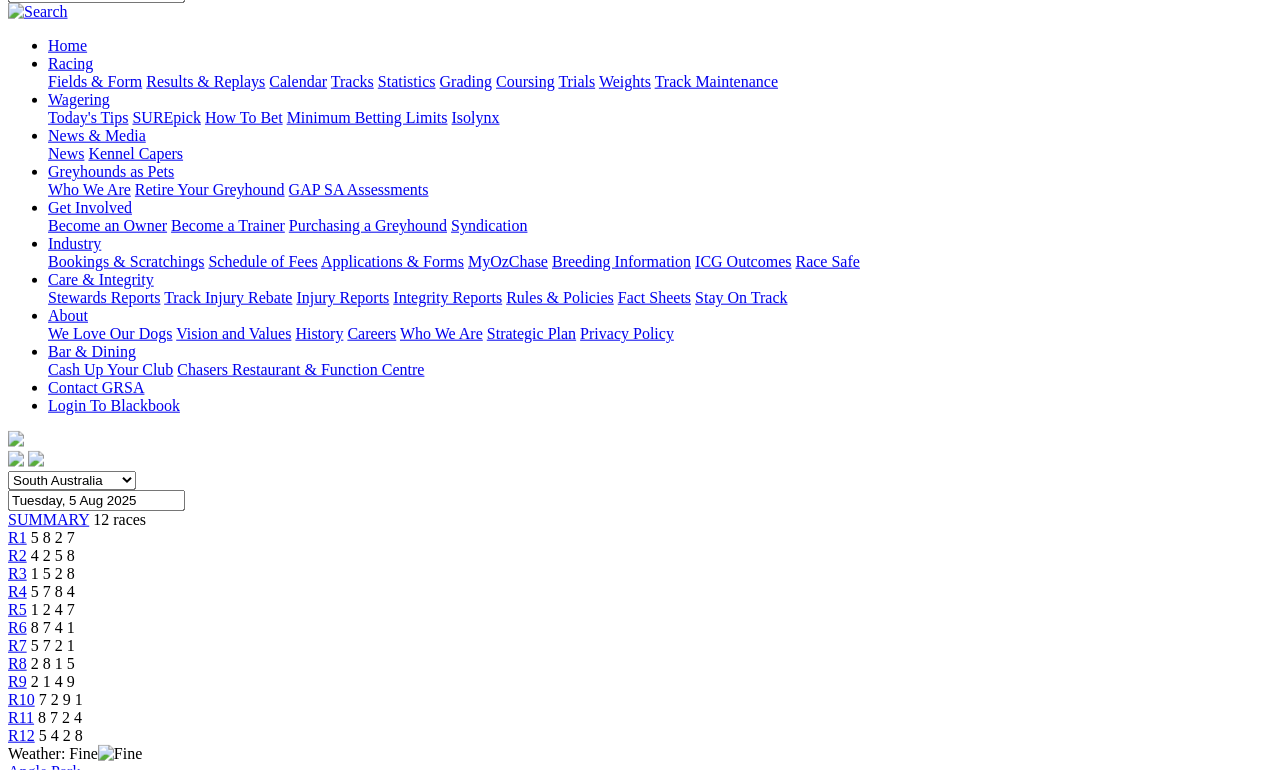 click at bounding box center (94, 1208) 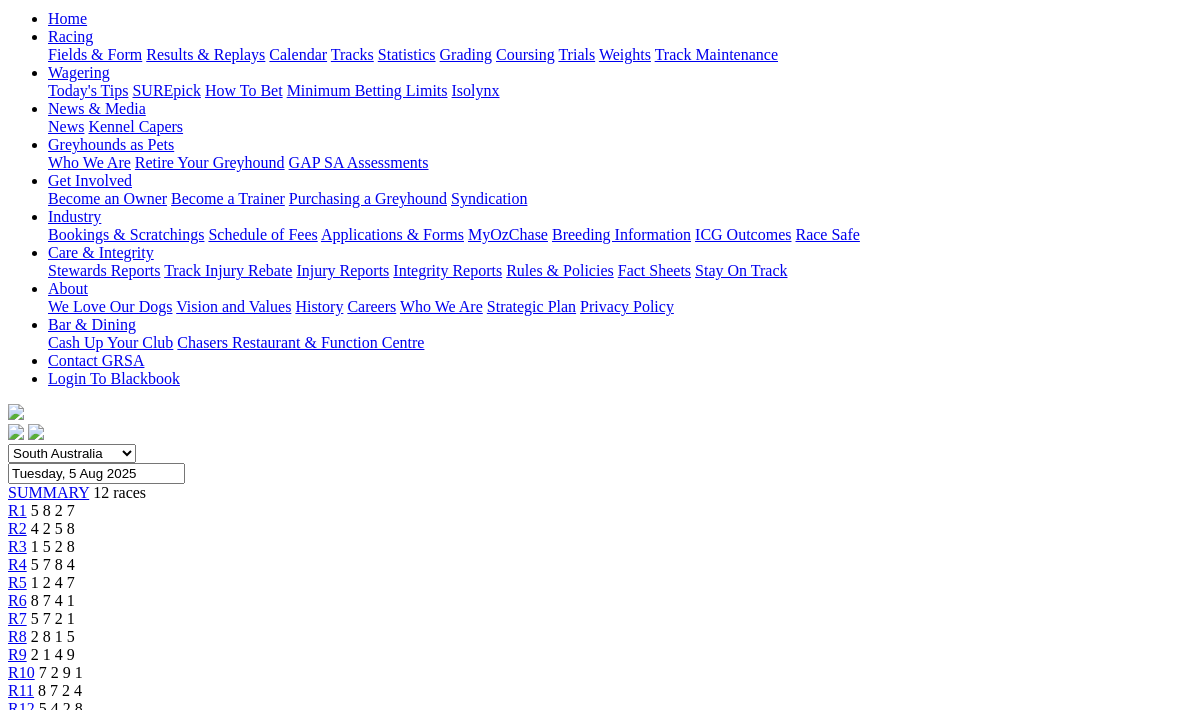 scroll, scrollTop: 207, scrollLeft: 0, axis: vertical 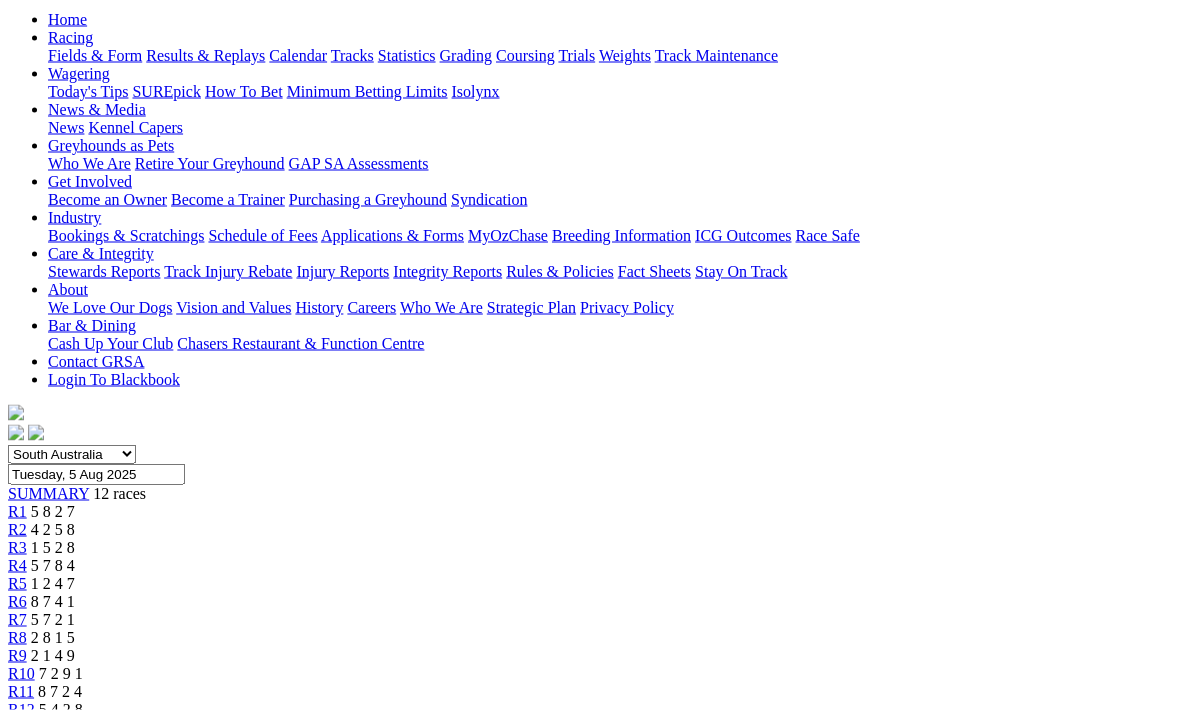 click on "Angle Park - Race 6" at bounding box center (590, 4705) 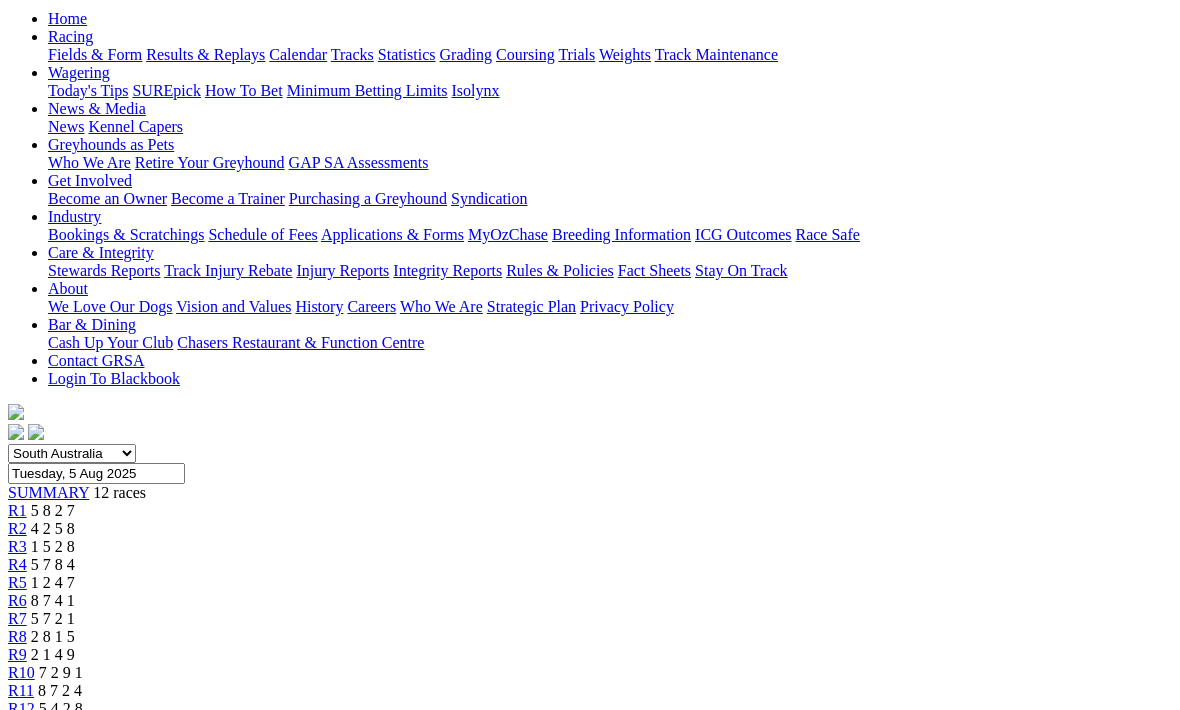 click on "REPLAY" at bounding box center [590, 1181] 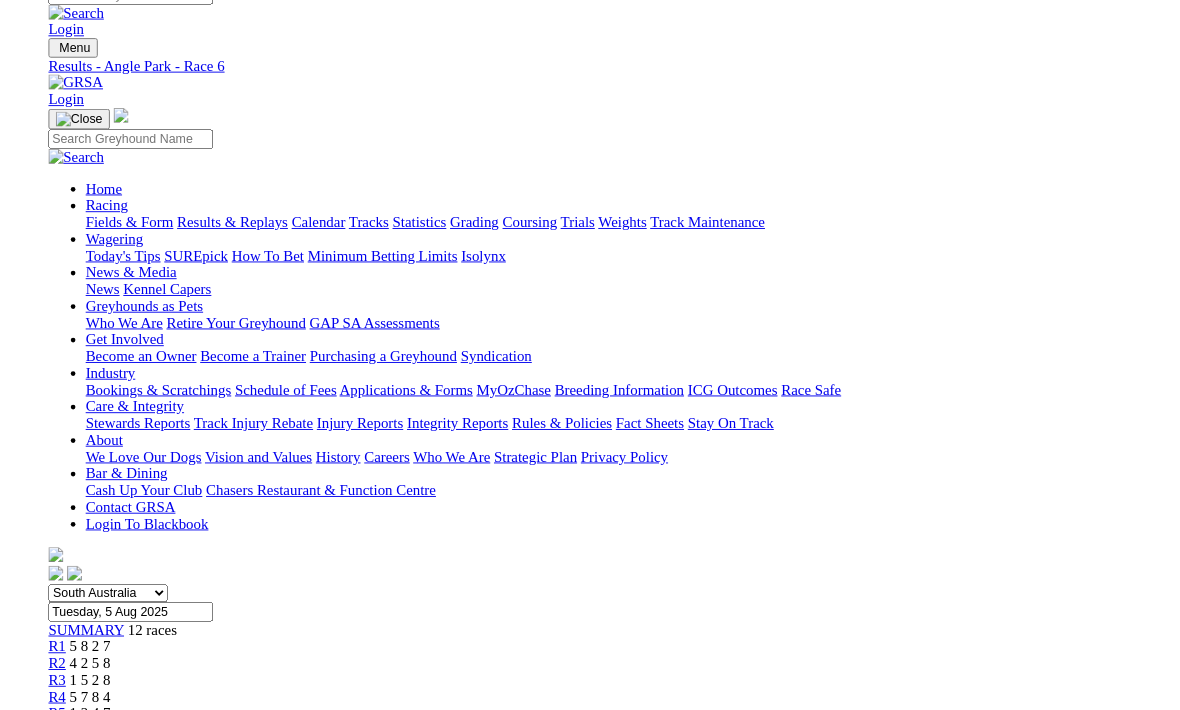 scroll, scrollTop: 208, scrollLeft: 0, axis: vertical 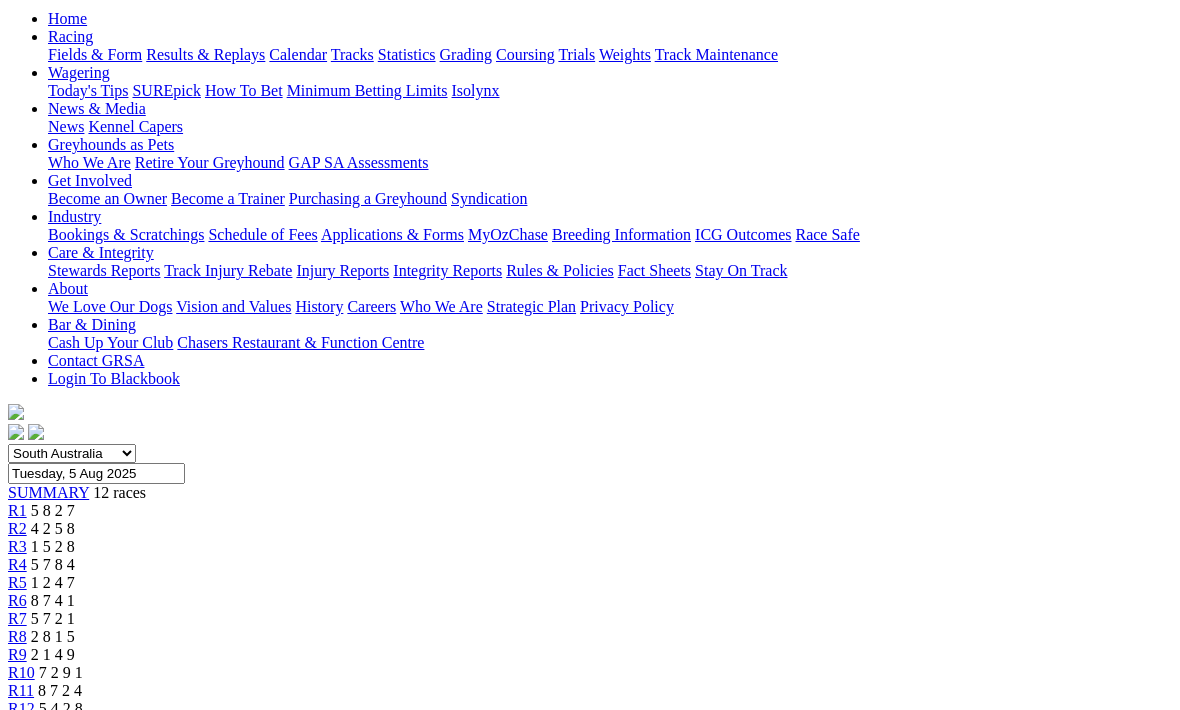 click at bounding box center [16, 4479] 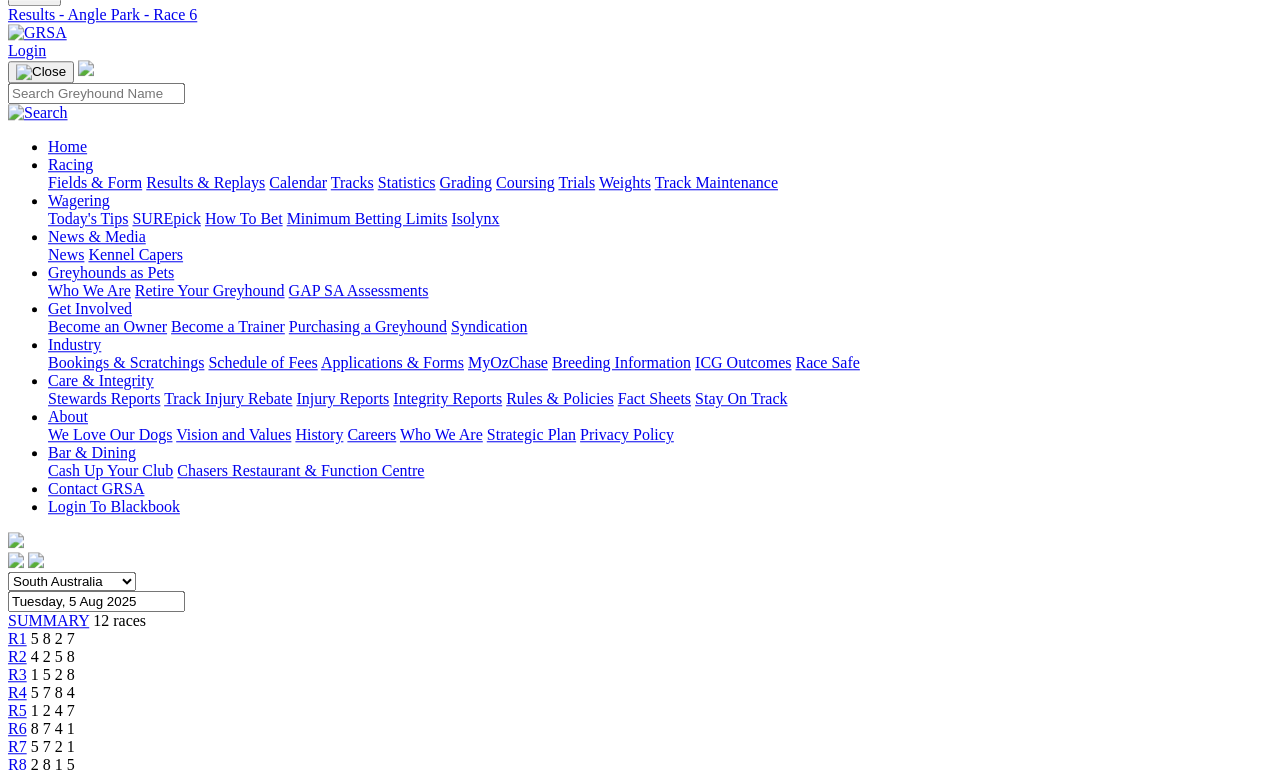 scroll, scrollTop: 79, scrollLeft: 0, axis: vertical 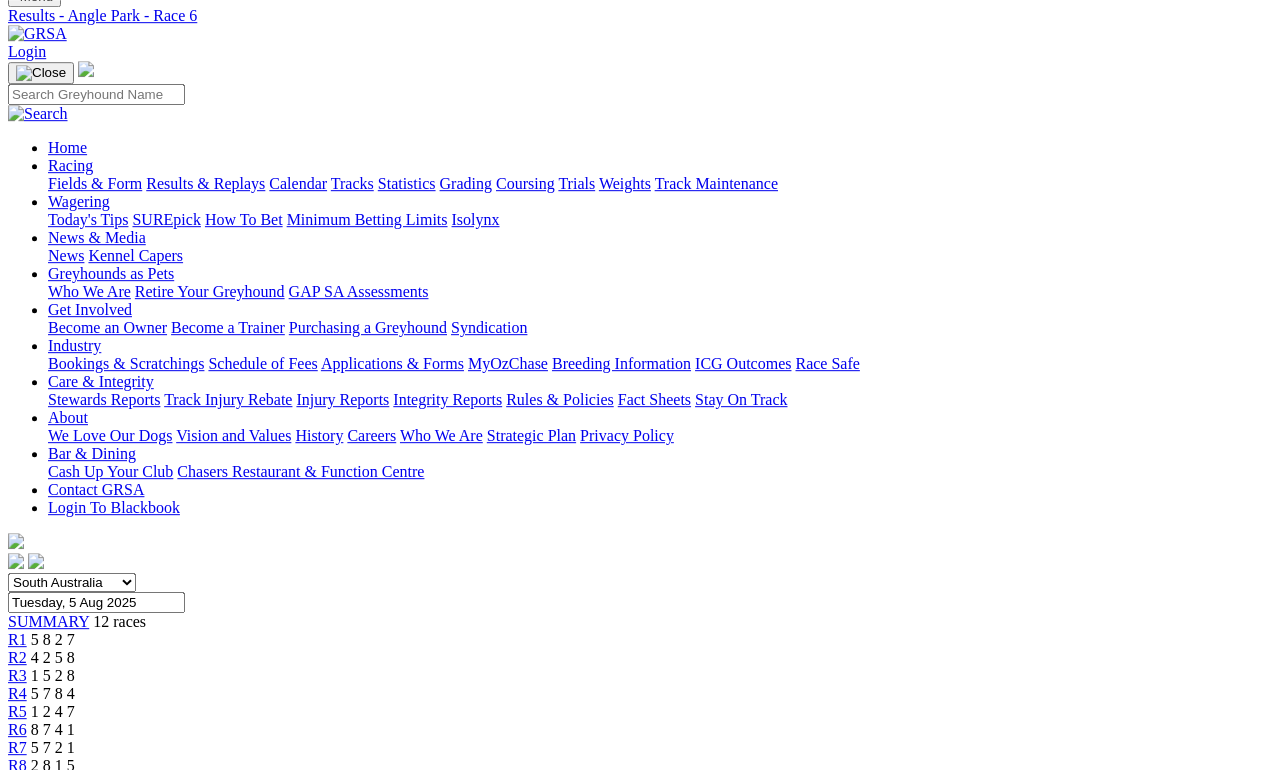 click on "R12" at bounding box center (21, 837) 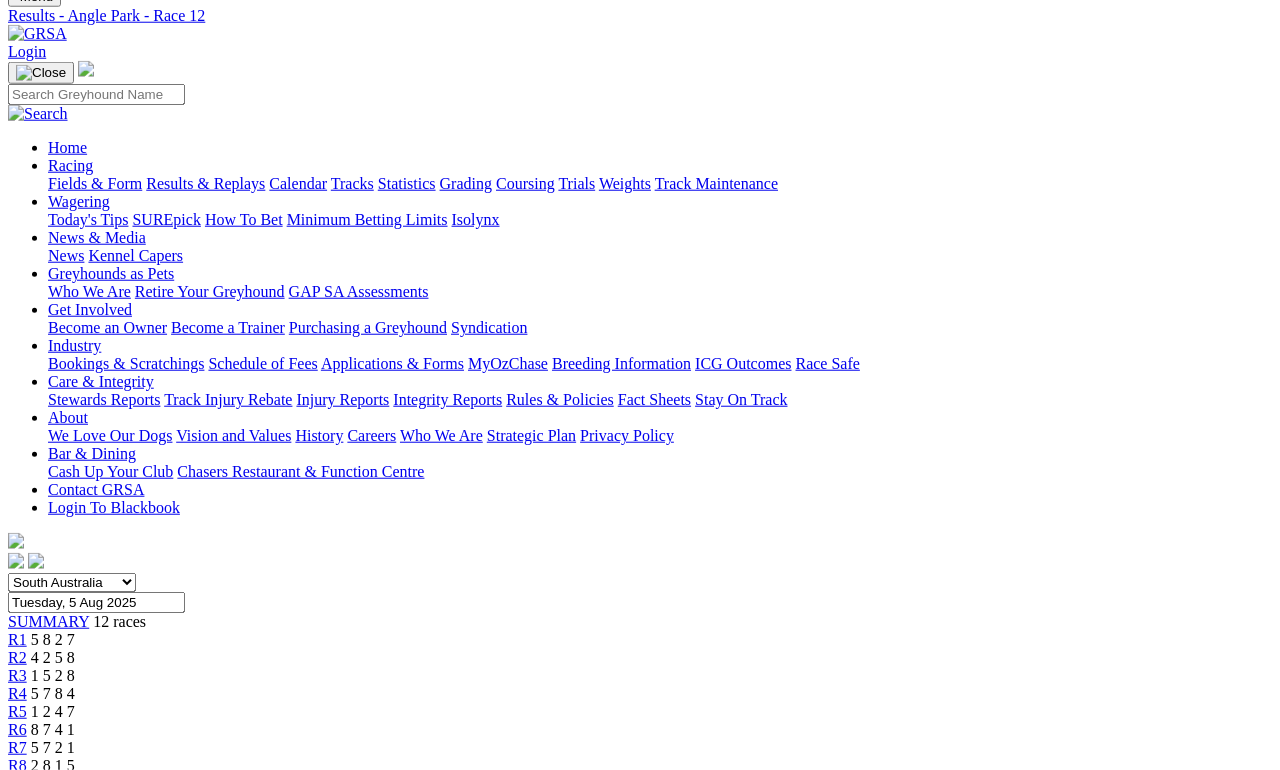scroll, scrollTop: 0, scrollLeft: 0, axis: both 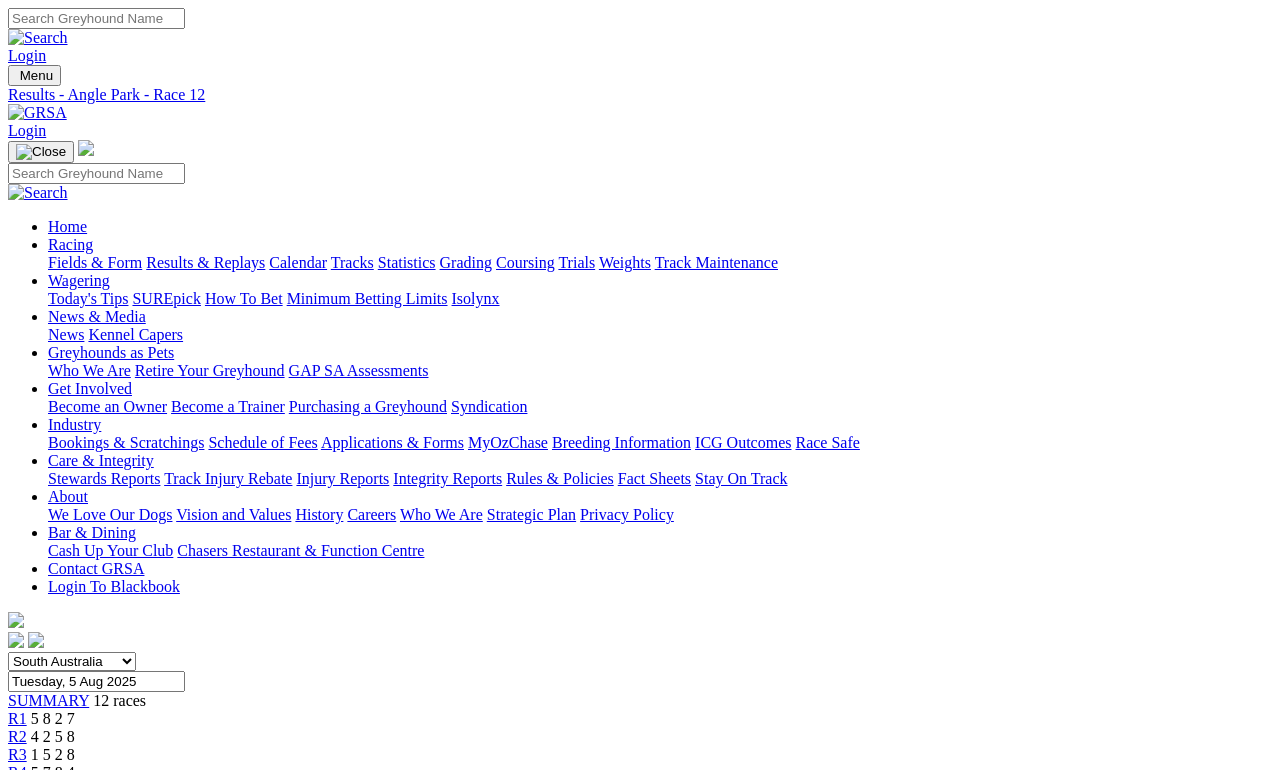 click on "R10" at bounding box center [21, 880] 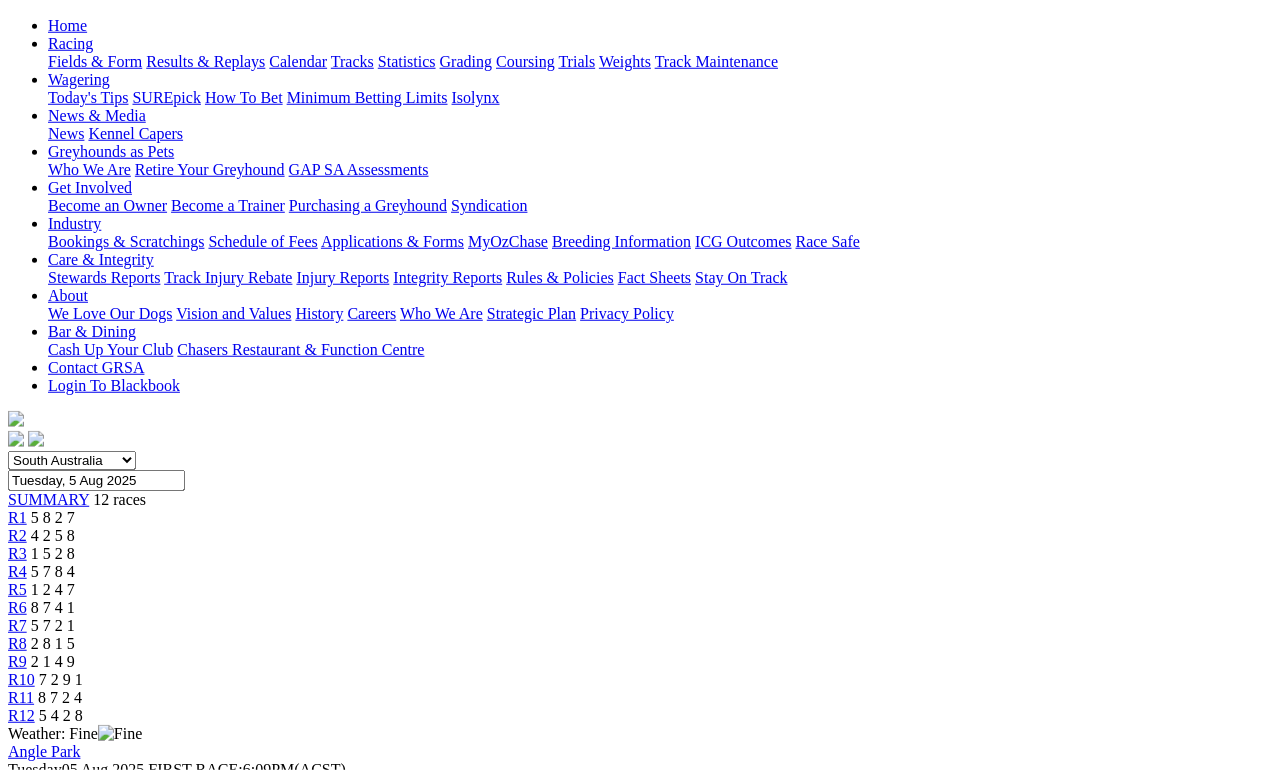 scroll, scrollTop: 0, scrollLeft: 0, axis: both 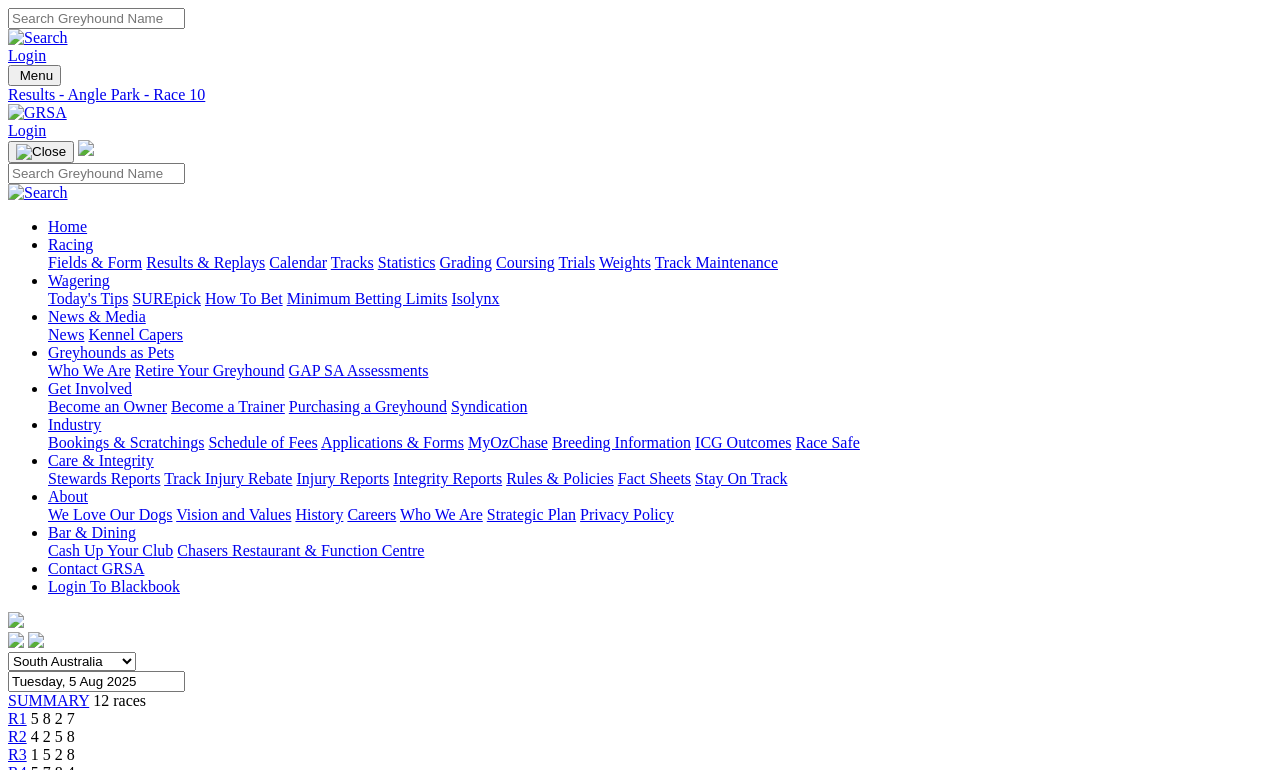 click on "R8" at bounding box center (17, 844) 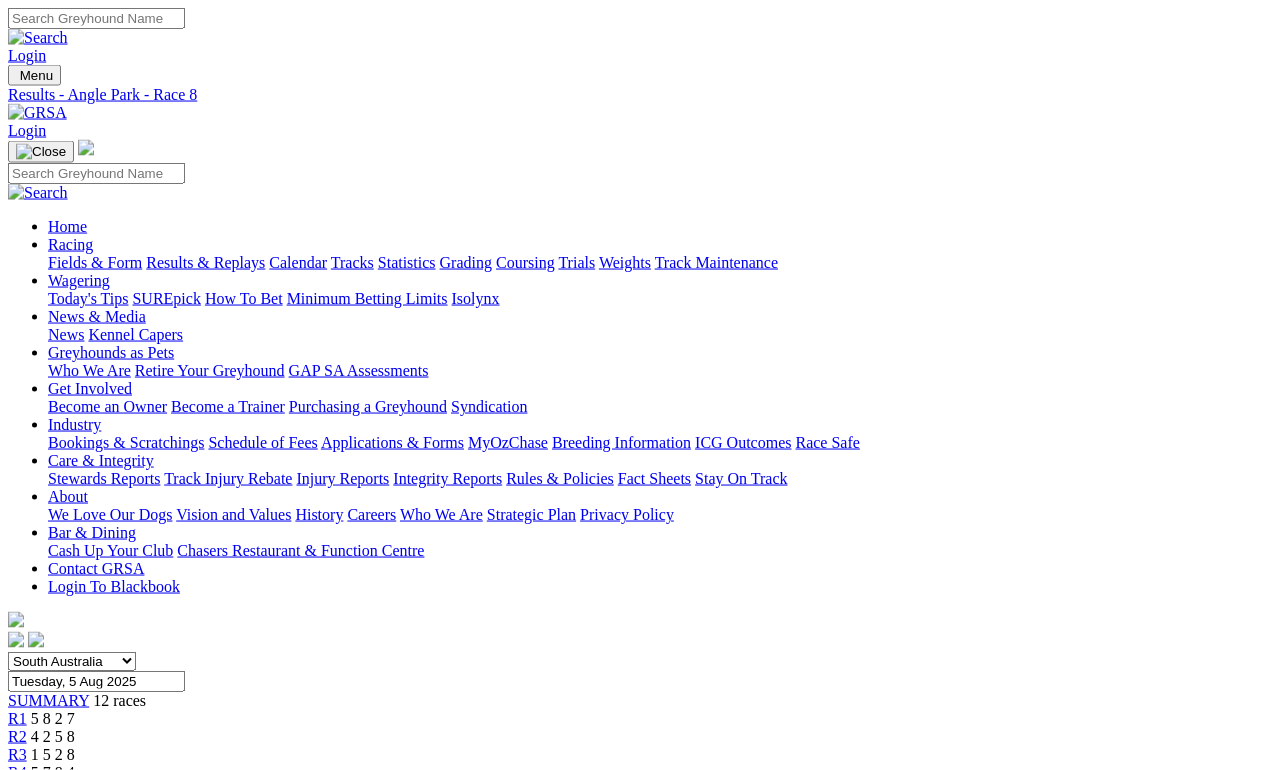 scroll, scrollTop: 0, scrollLeft: 0, axis: both 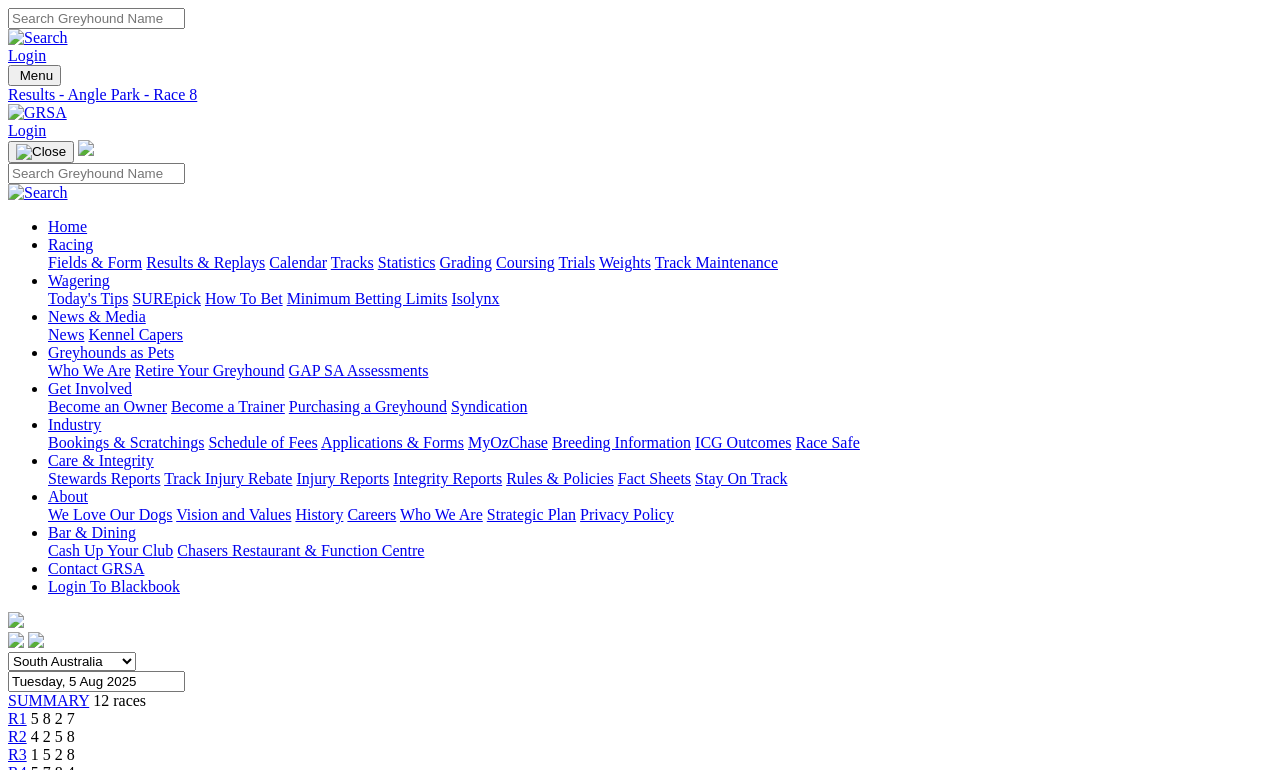 click at bounding box center [96, 18] 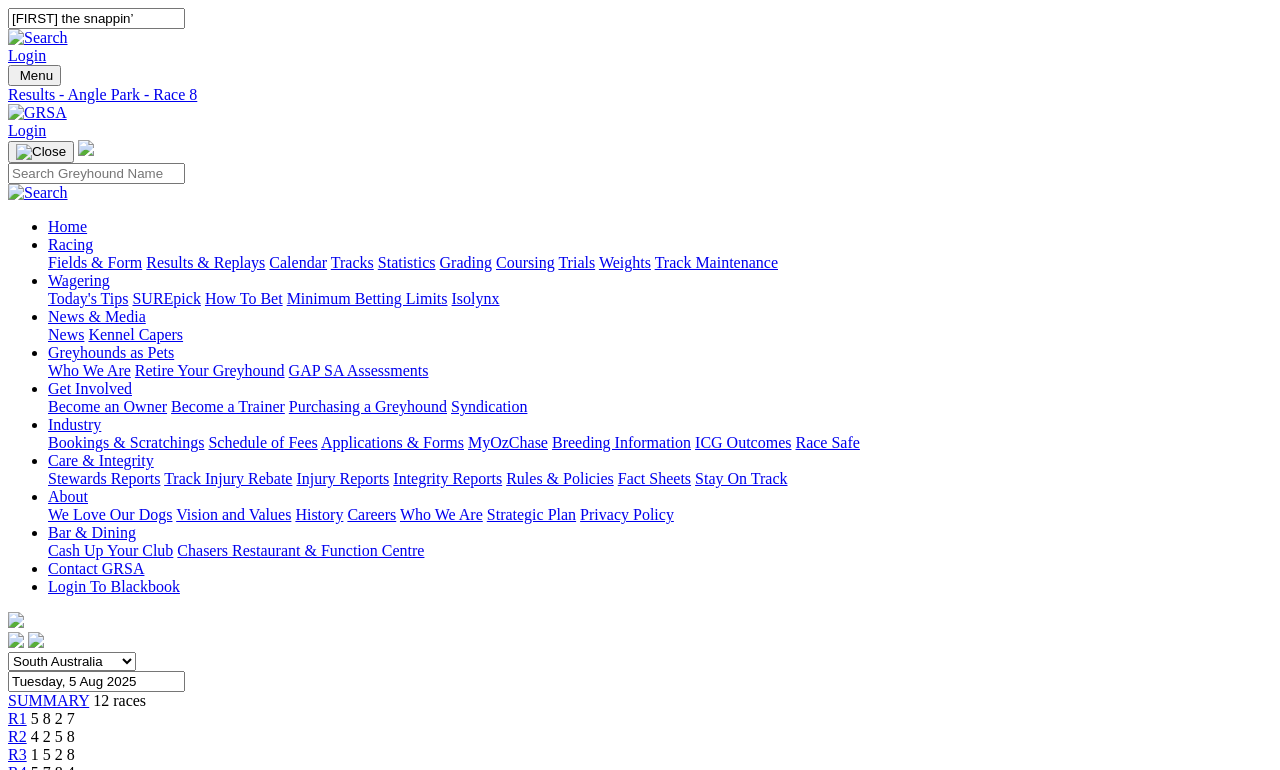 type on "[NAME] the snappin’" 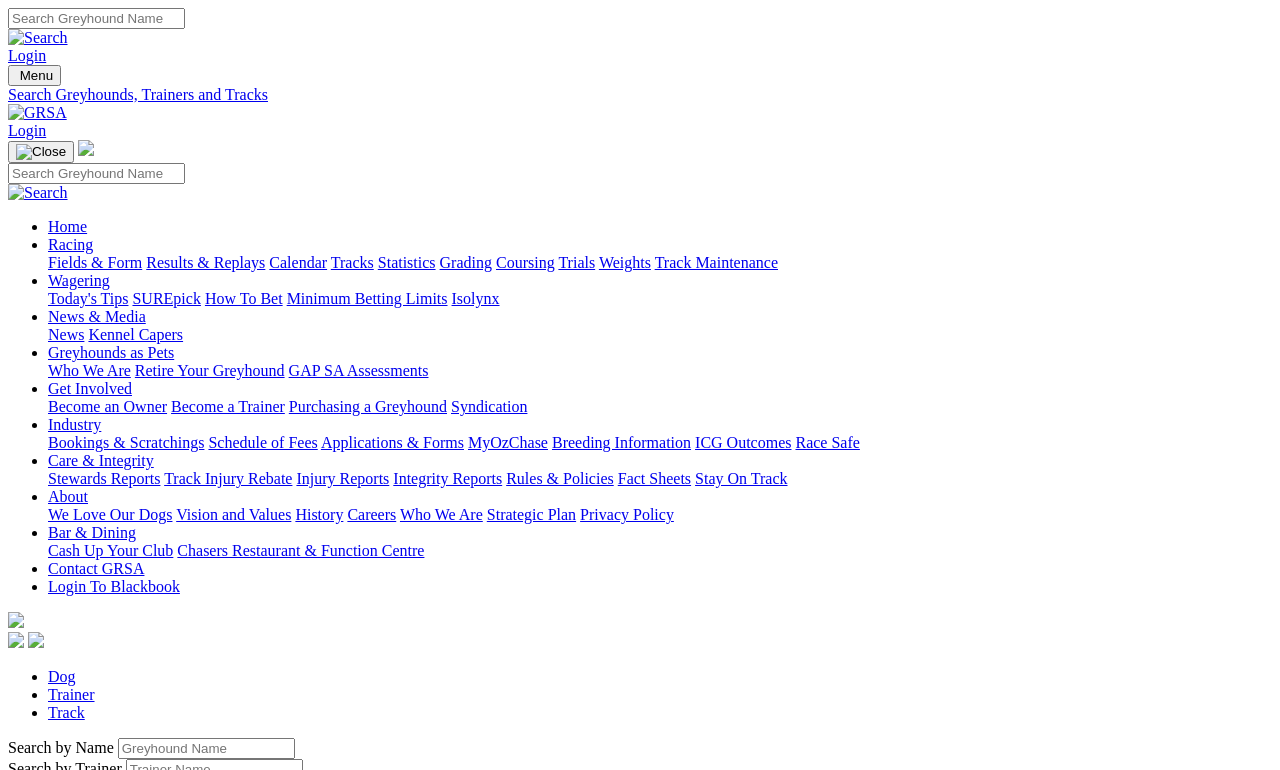 scroll, scrollTop: 9, scrollLeft: 0, axis: vertical 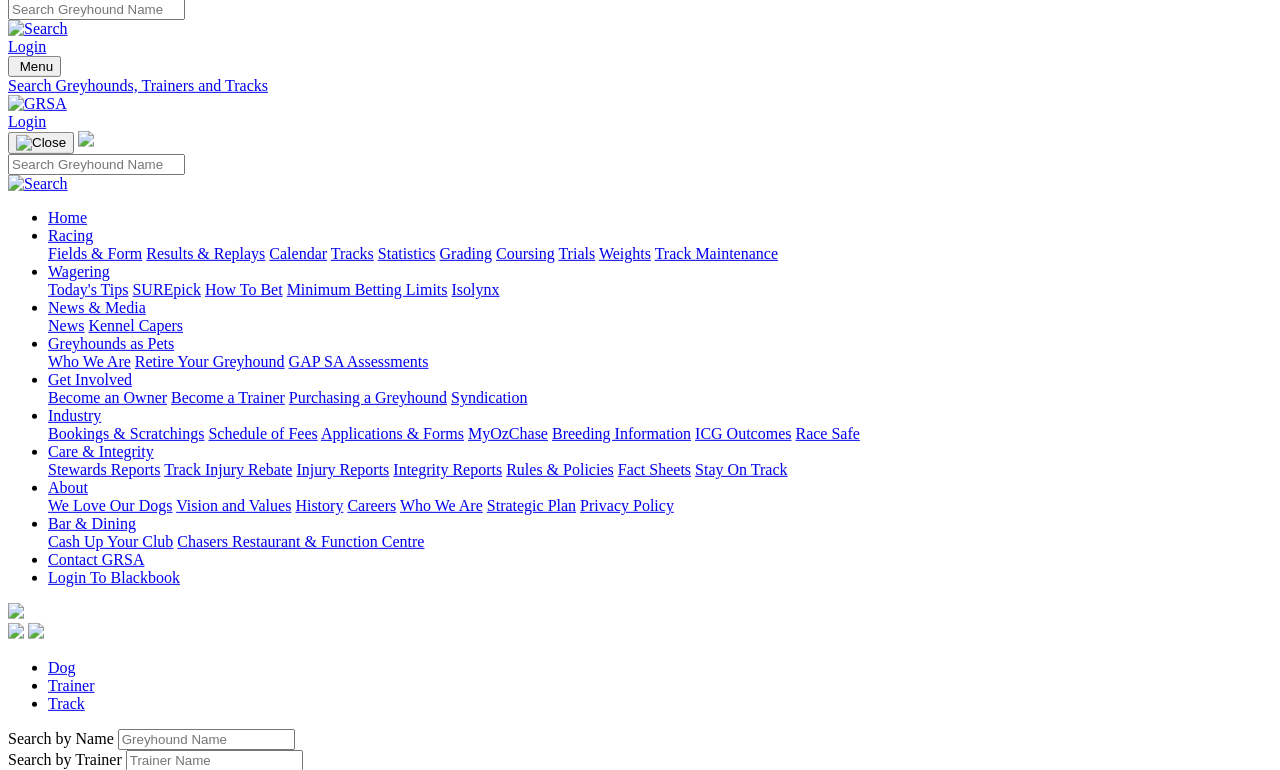 click at bounding box center [206, 739] 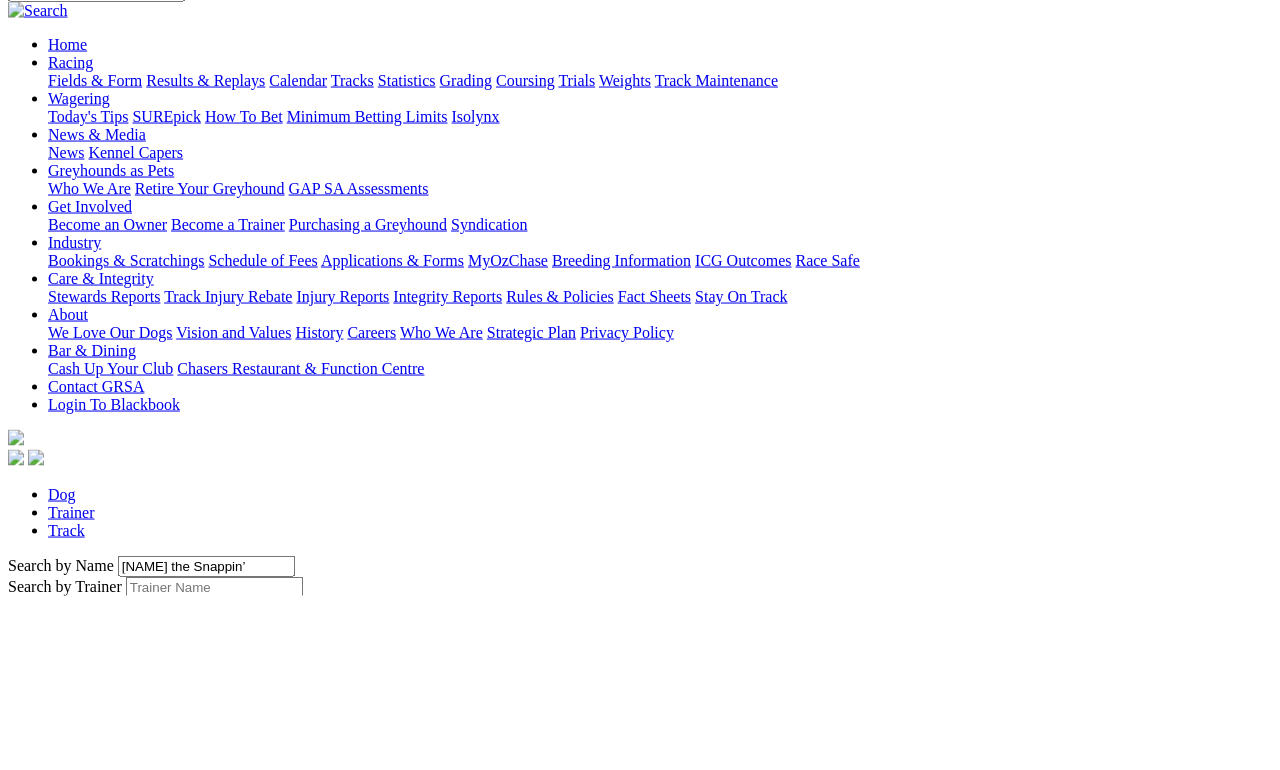 type on "[NAME] the Snappin’" 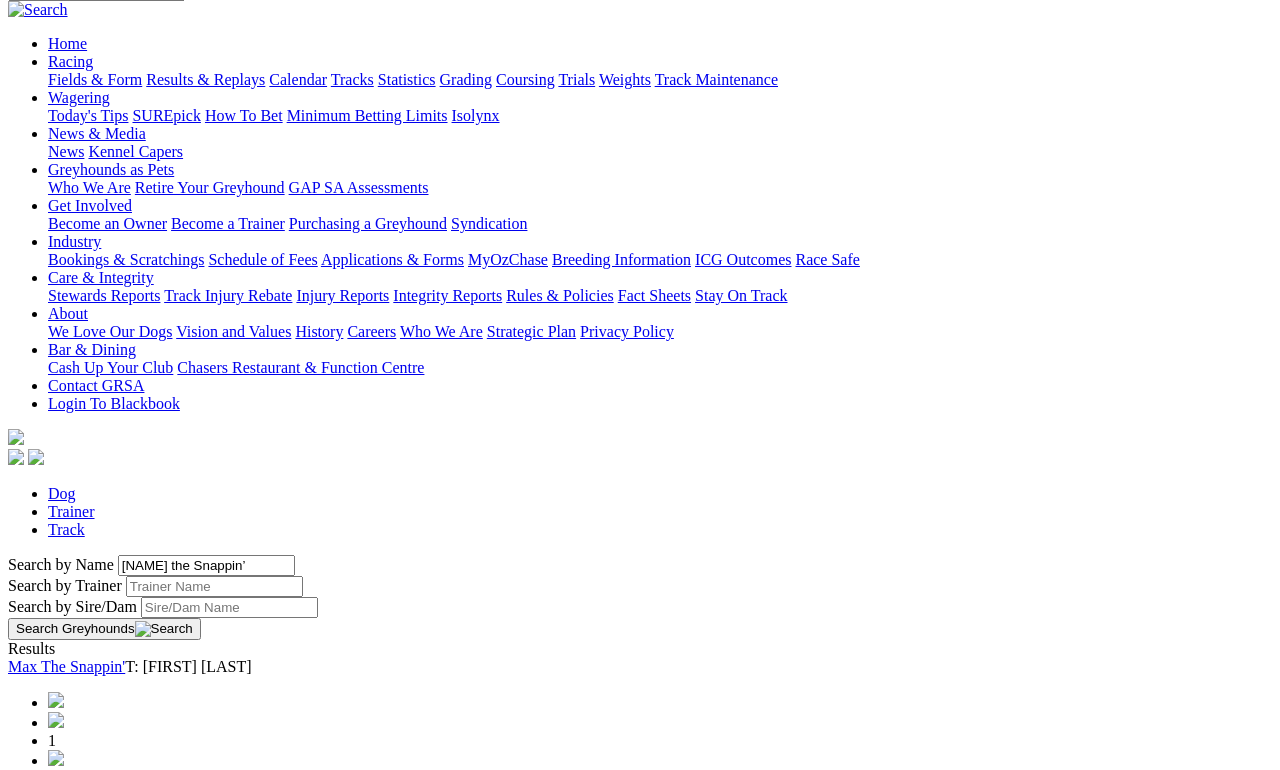 click on "Max The Snappin'" at bounding box center [66, 666] 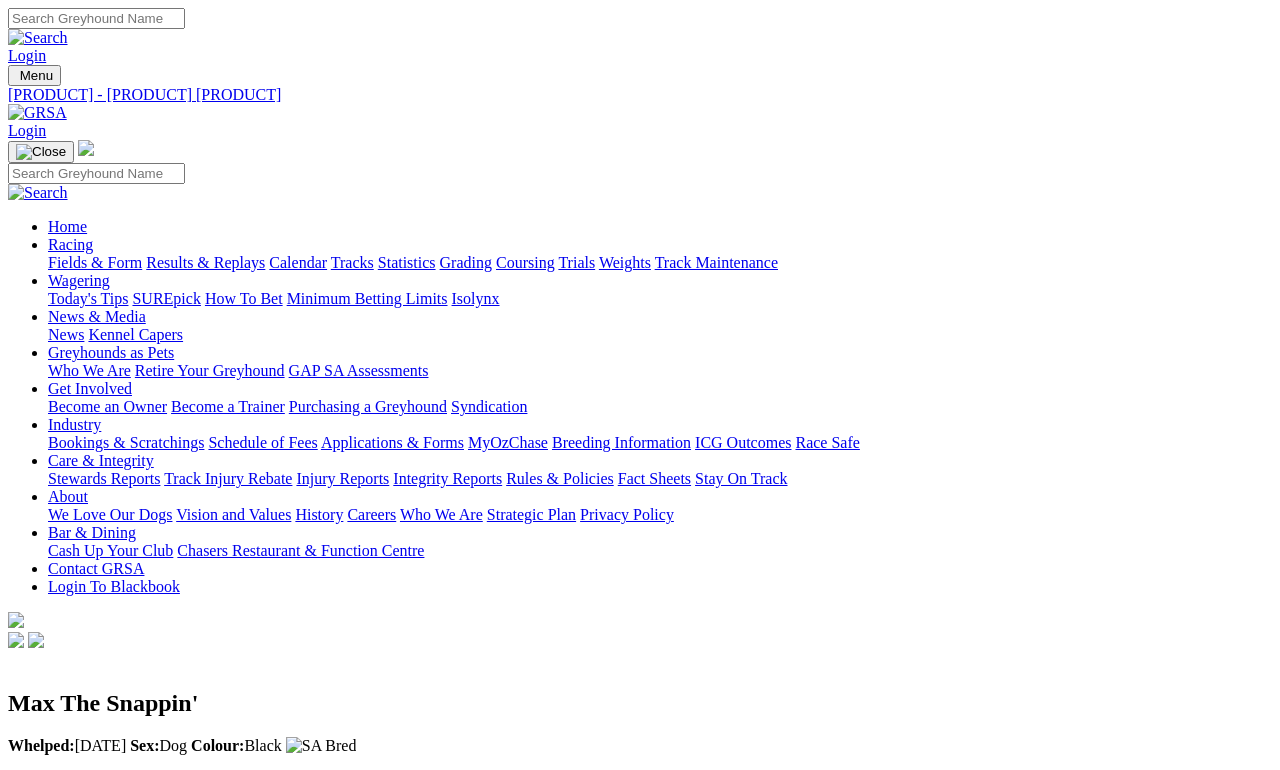 scroll, scrollTop: 9, scrollLeft: 0, axis: vertical 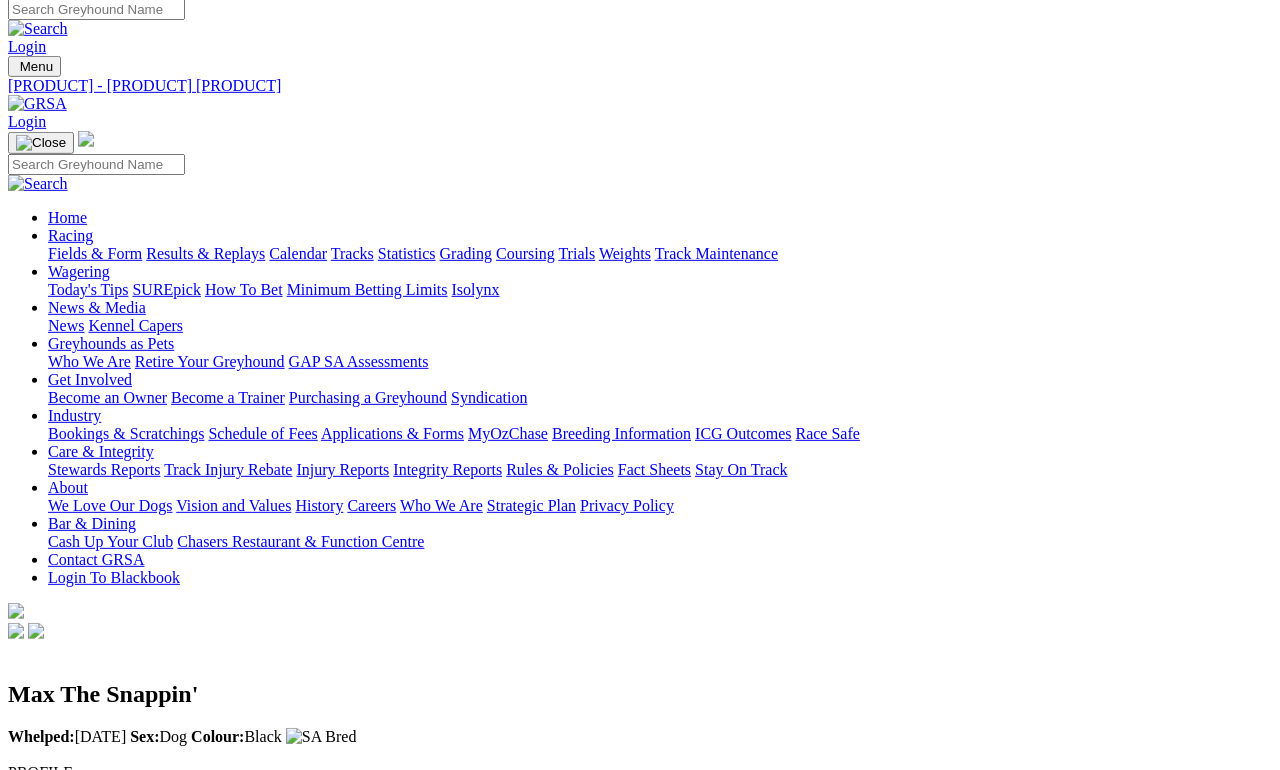 click on "Pedigree" at bounding box center (76, 1148) 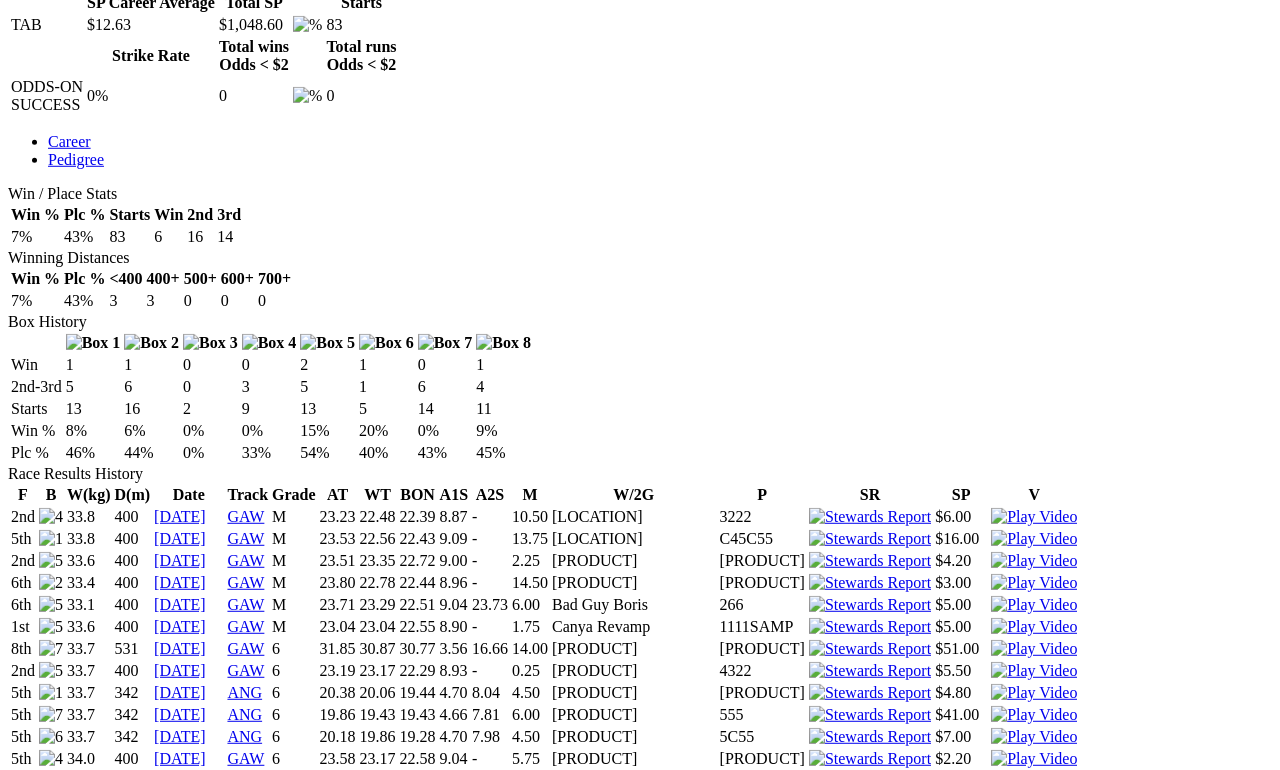 scroll, scrollTop: 998, scrollLeft: 0, axis: vertical 